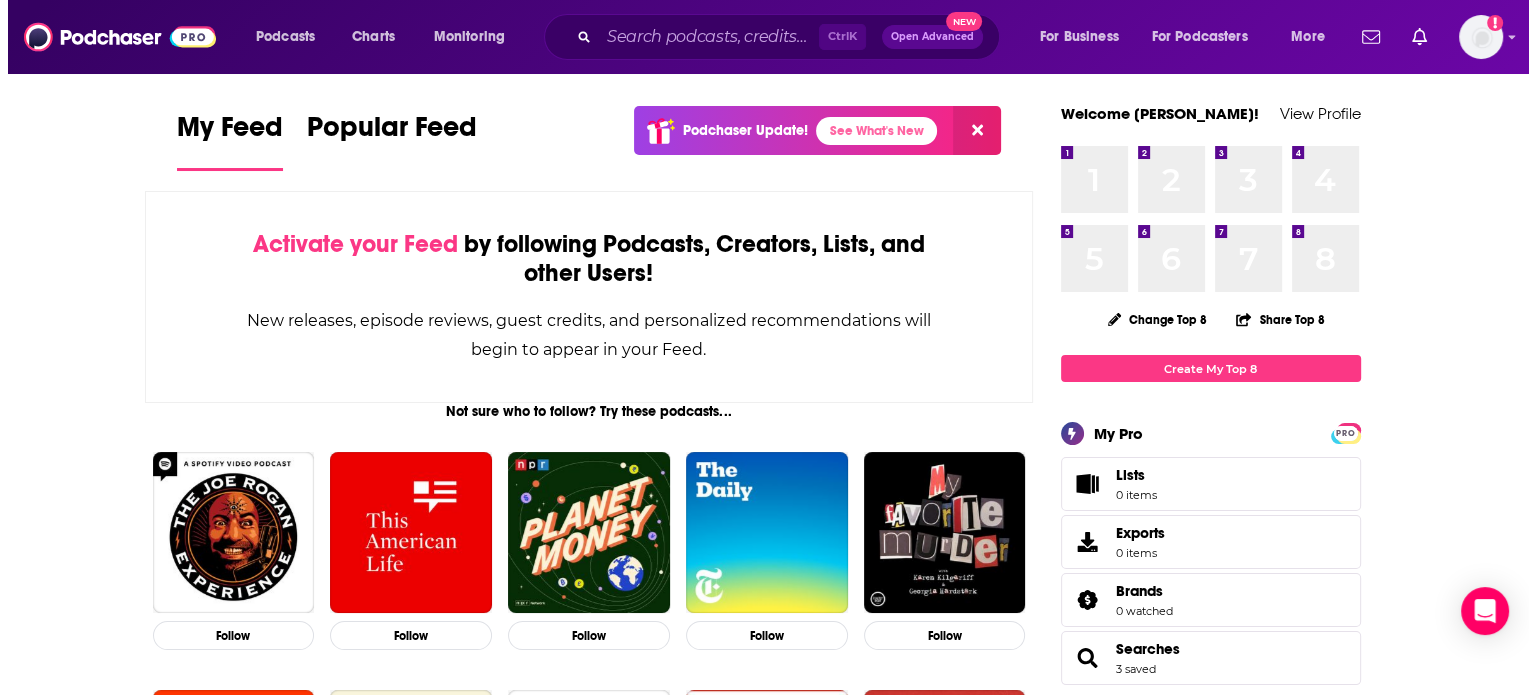 scroll, scrollTop: 0, scrollLeft: 0, axis: both 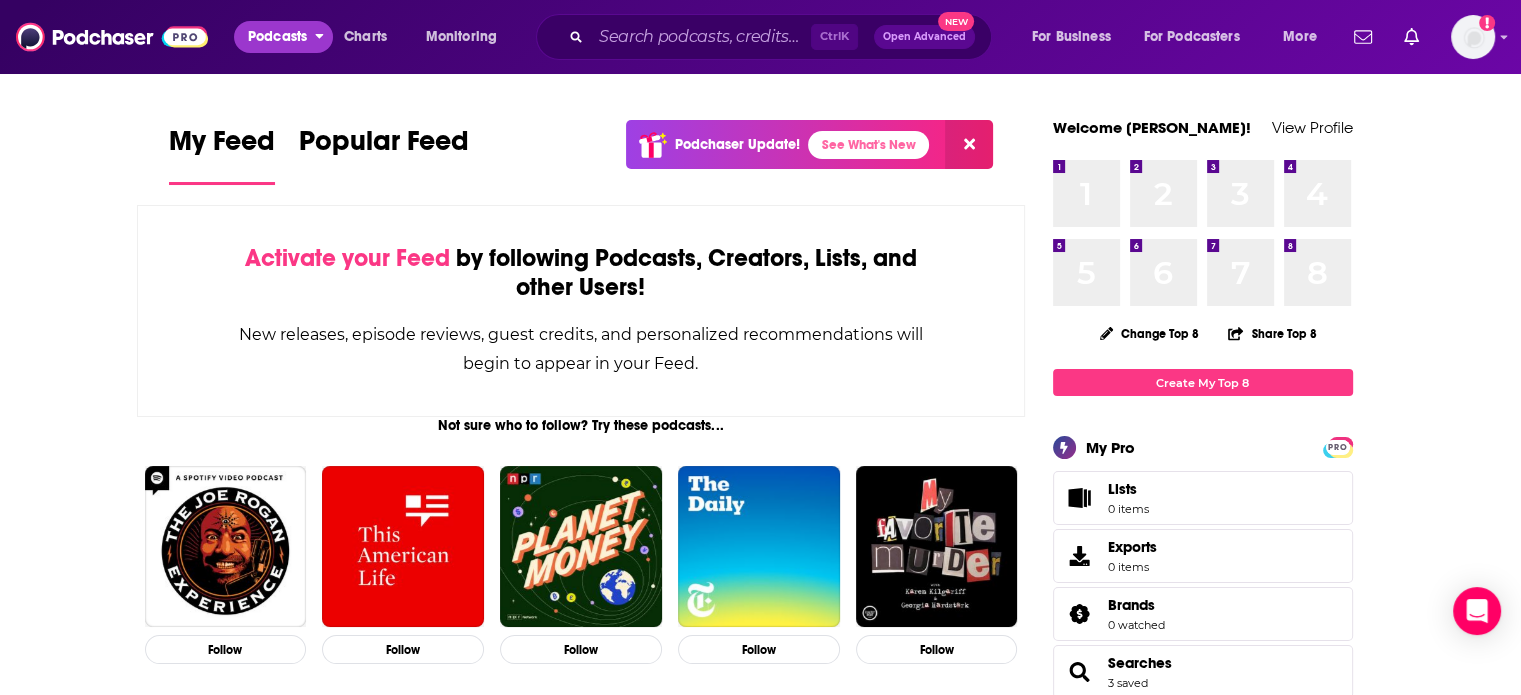 click on "Podcasts" at bounding box center [277, 37] 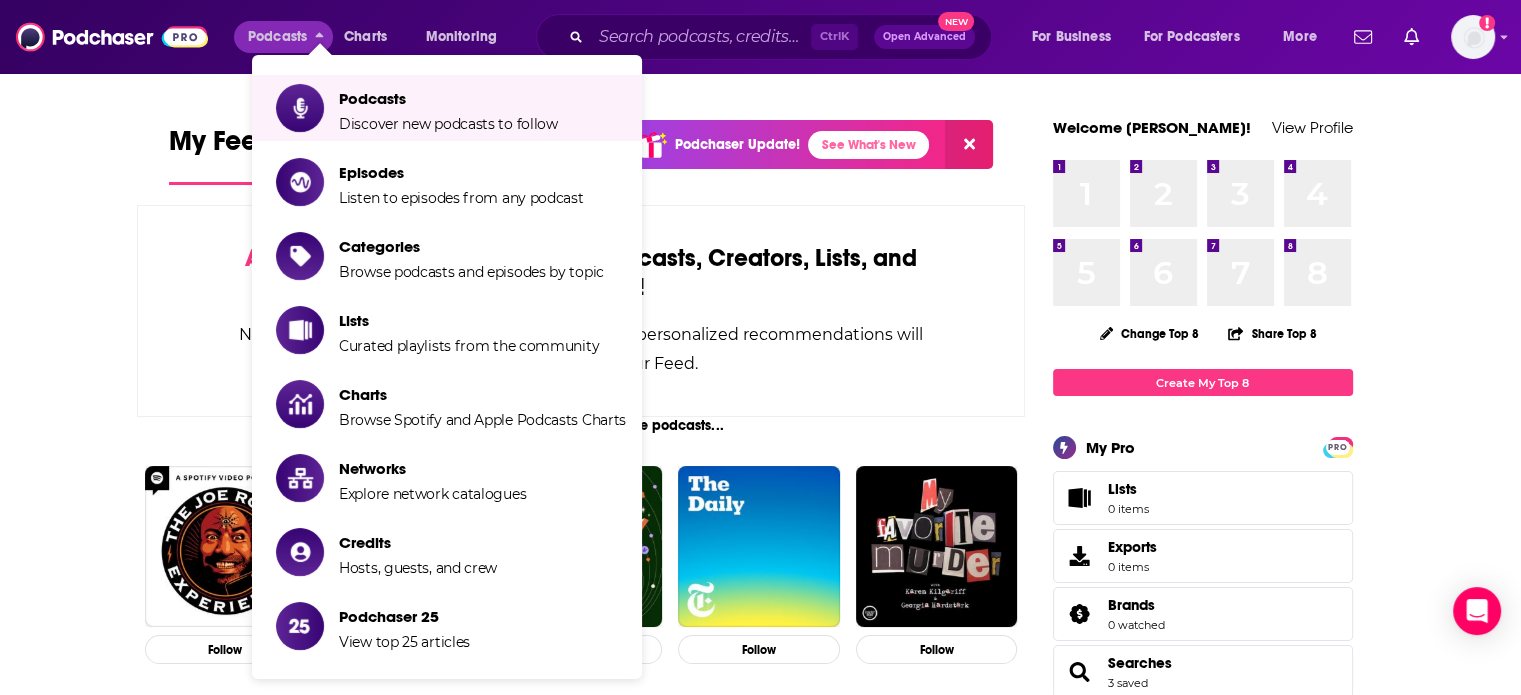 click on "Podcasts Discover new podcasts to follow Episodes Listen to episodes from any podcast Categories Browse podcasts and episodes by topic Lists Curated playlists from the community Charts Browse Spotify and Apple Podcasts Charts Networks Explore network catalogues  Credits Hosts, guests, and crew Podchaser 25 View top 25 articles" at bounding box center [447, 367] 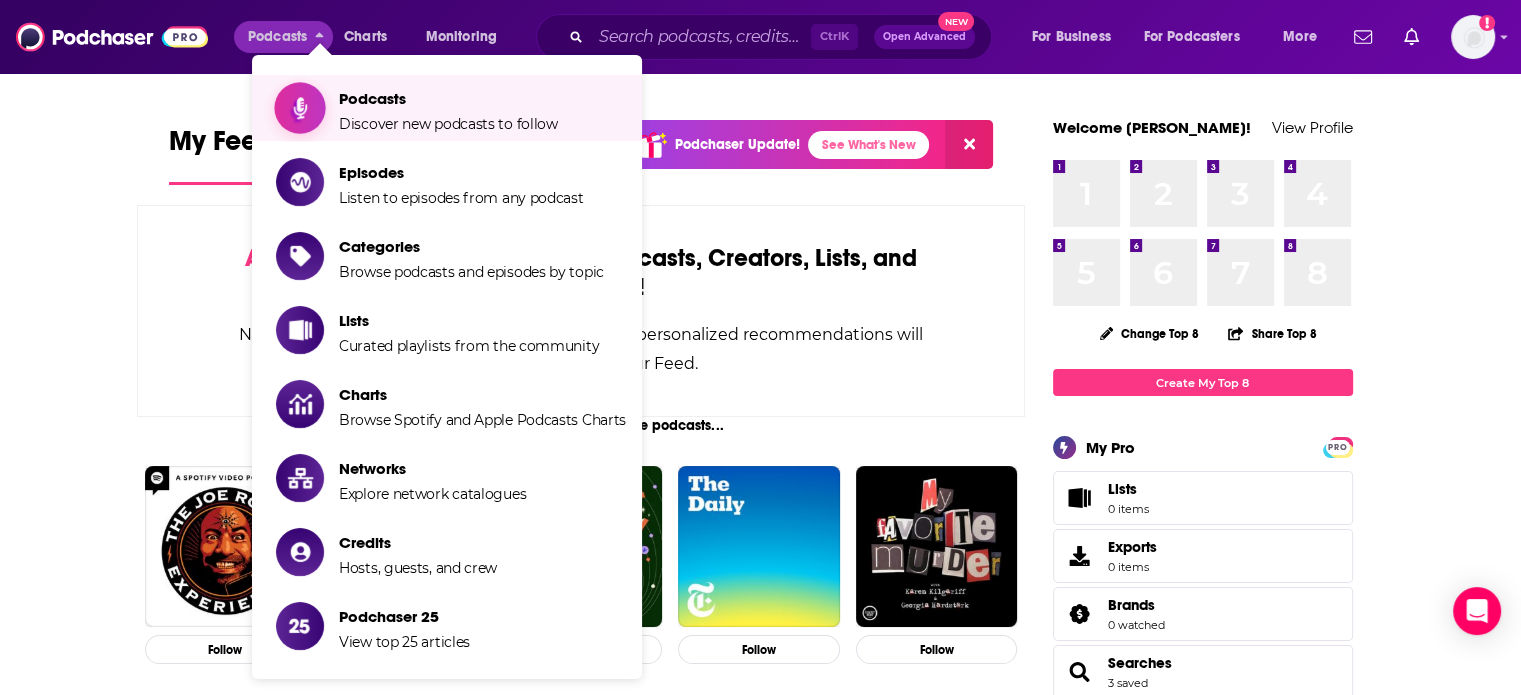 click on "Podcasts" at bounding box center (448, 98) 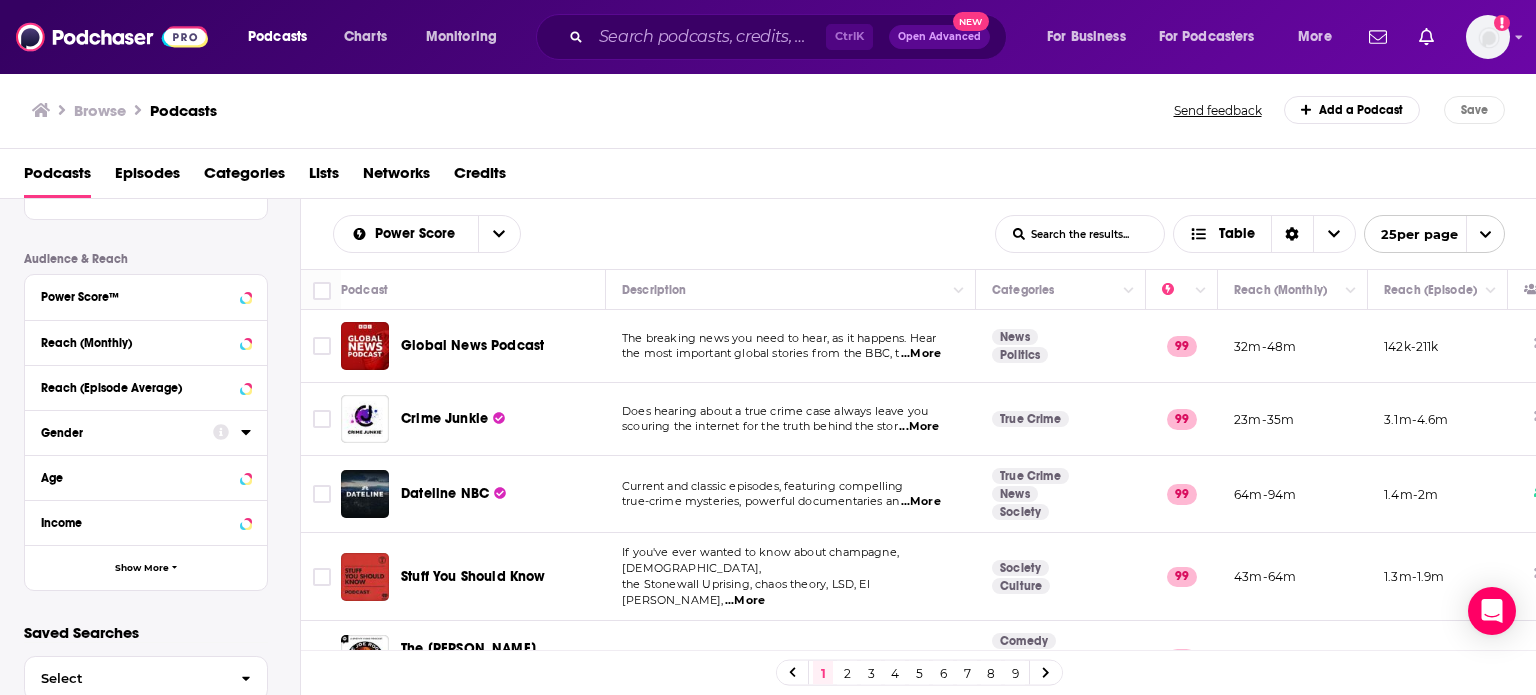 scroll, scrollTop: 516, scrollLeft: 0, axis: vertical 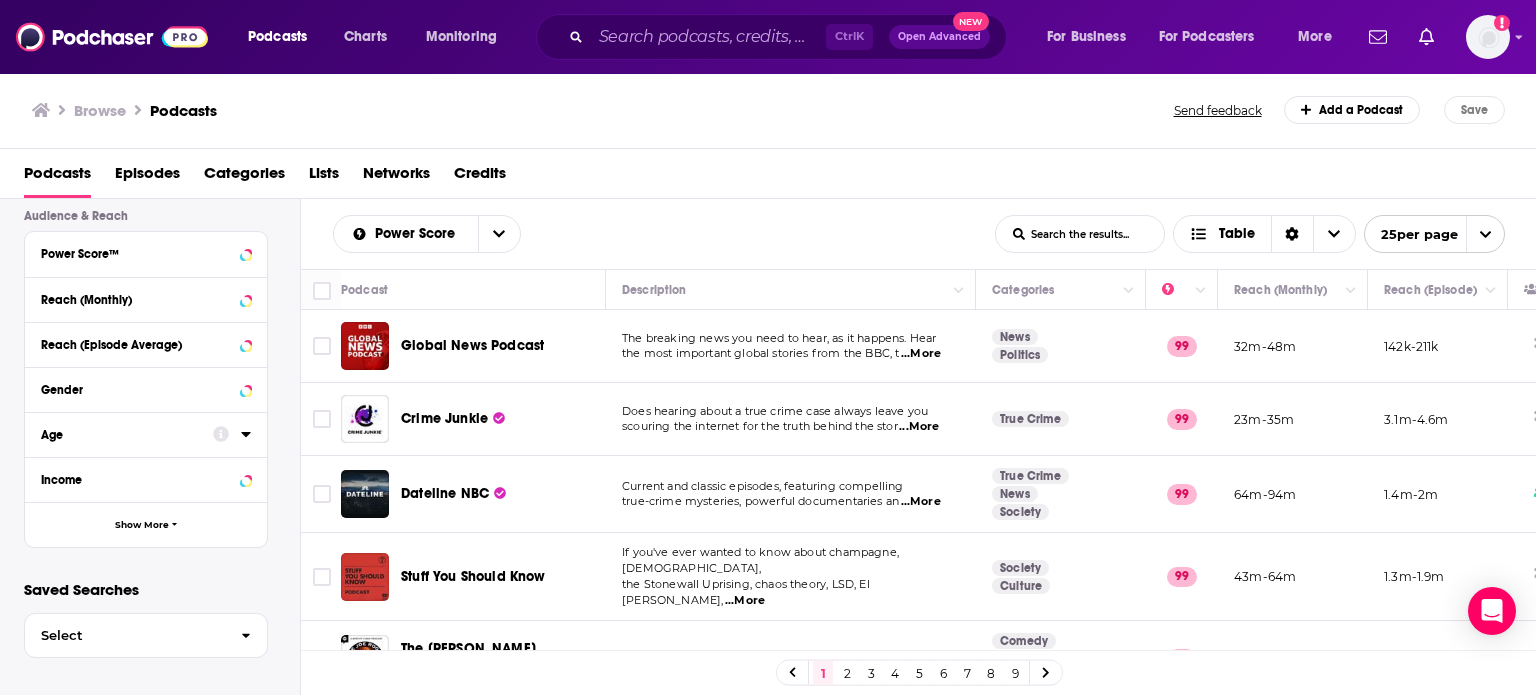 click 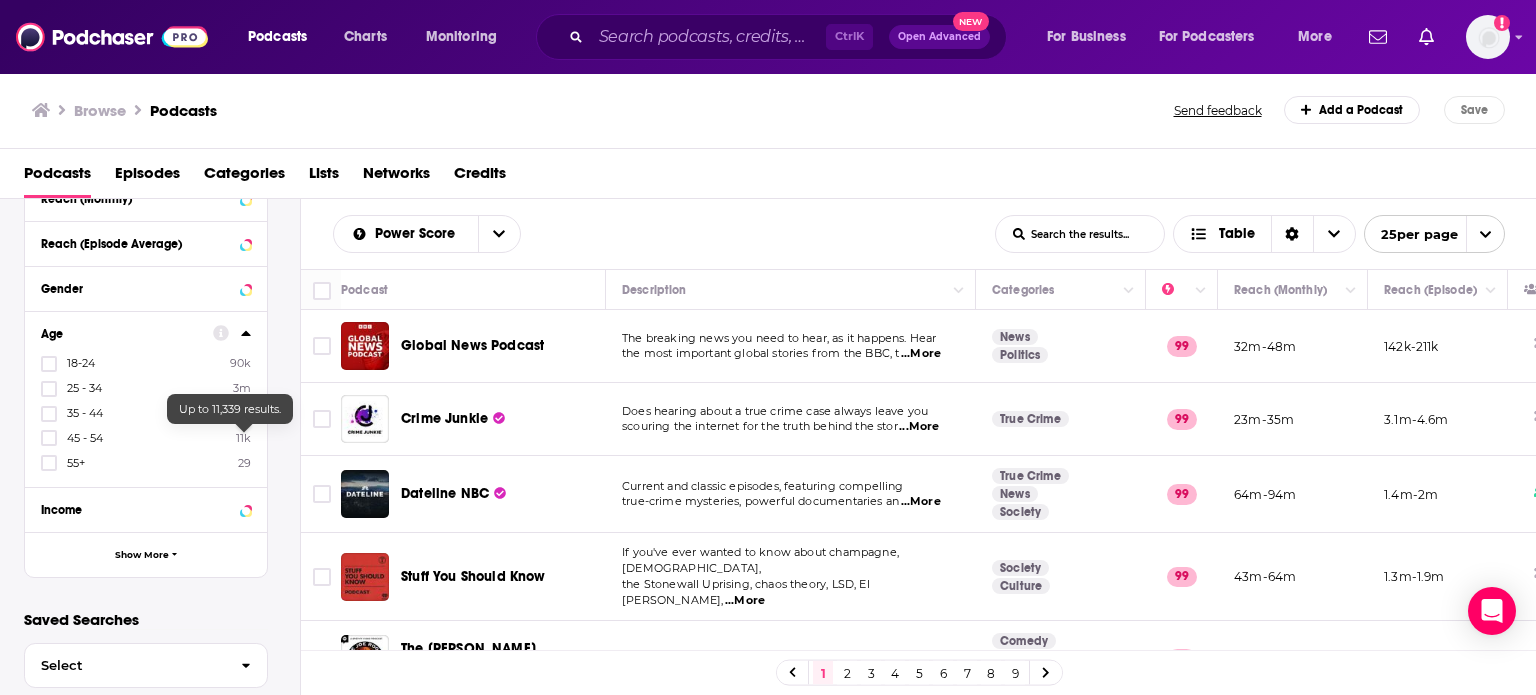 scroll, scrollTop: 618, scrollLeft: 0, axis: vertical 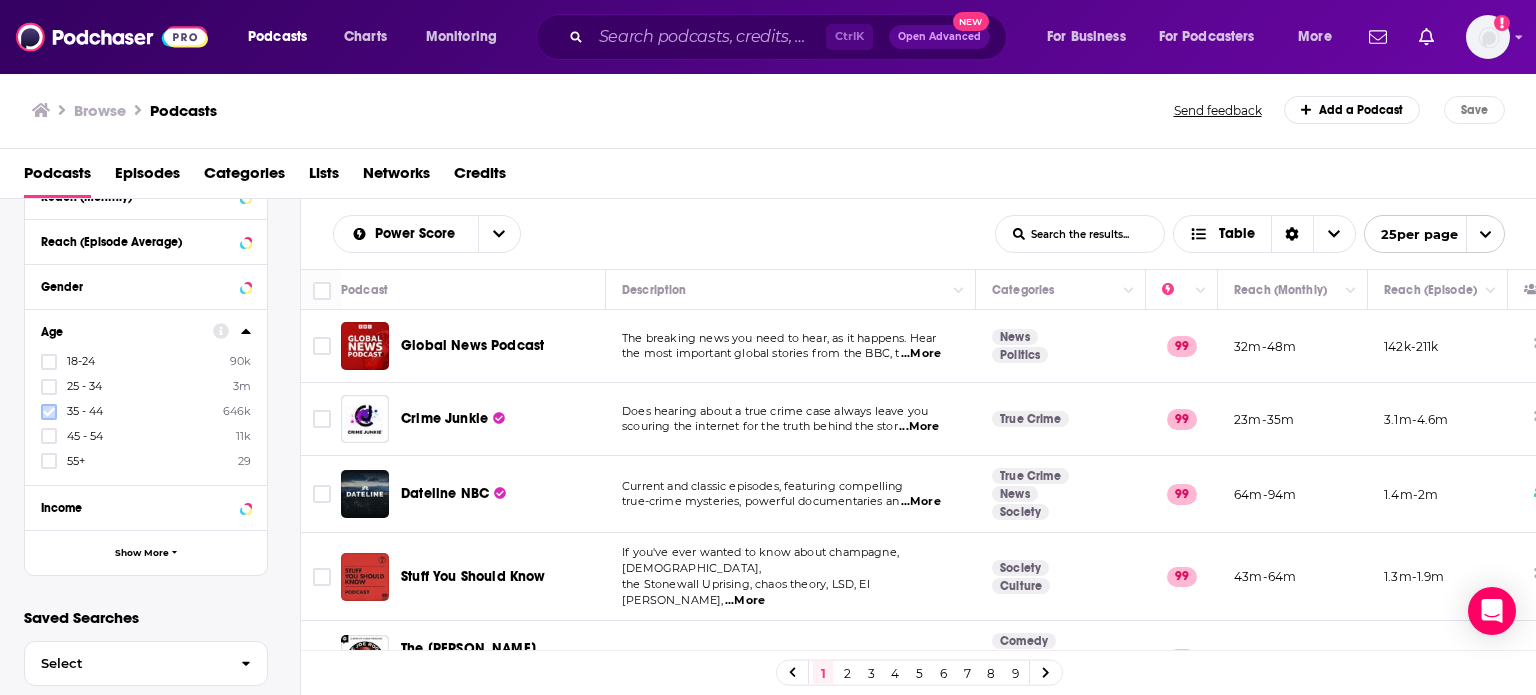 click 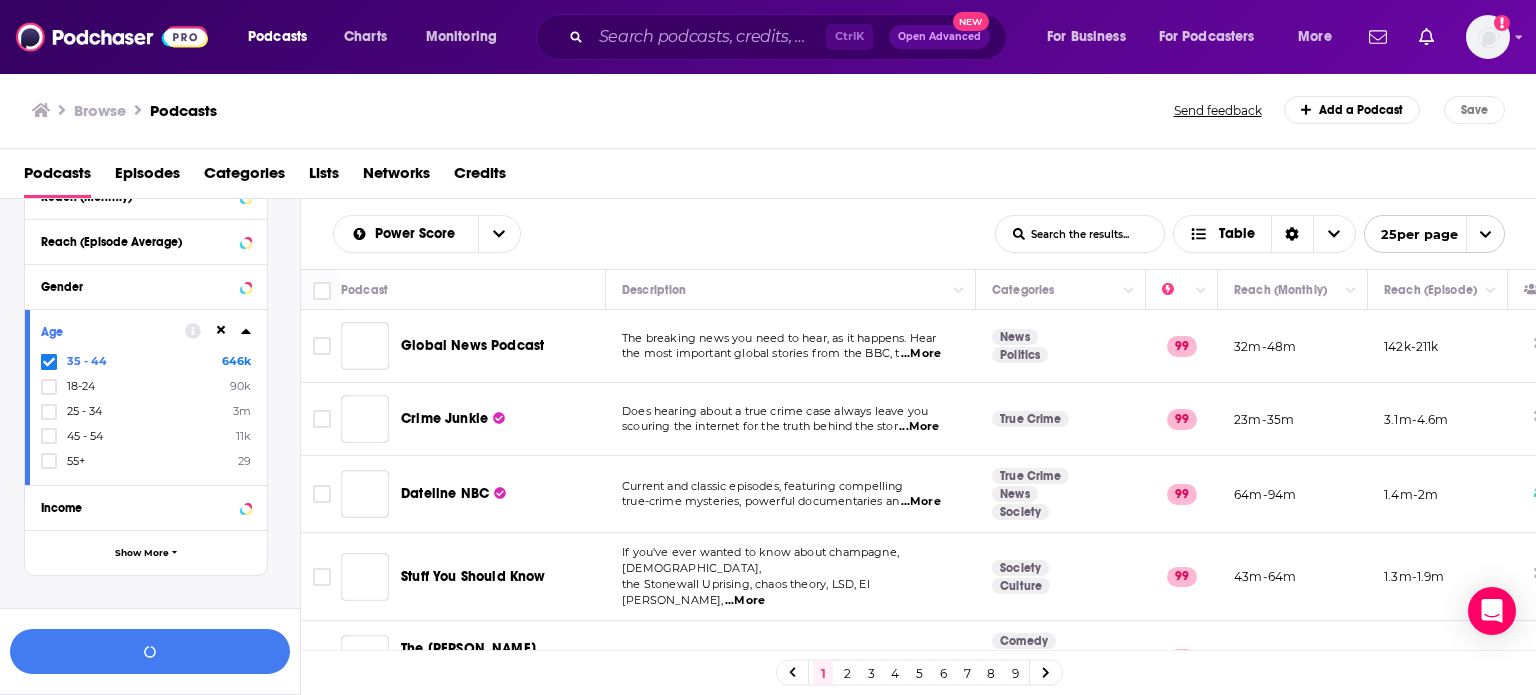 scroll, scrollTop: 647, scrollLeft: 0, axis: vertical 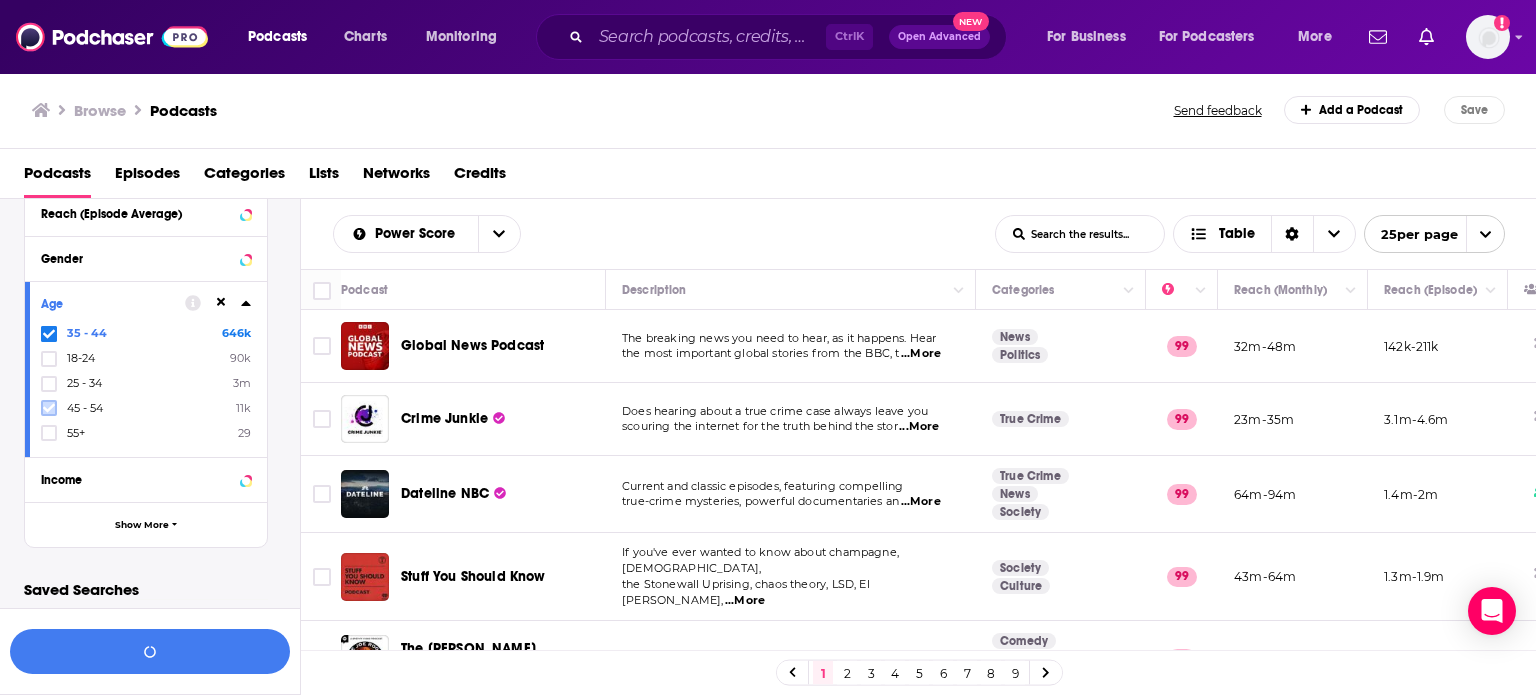click 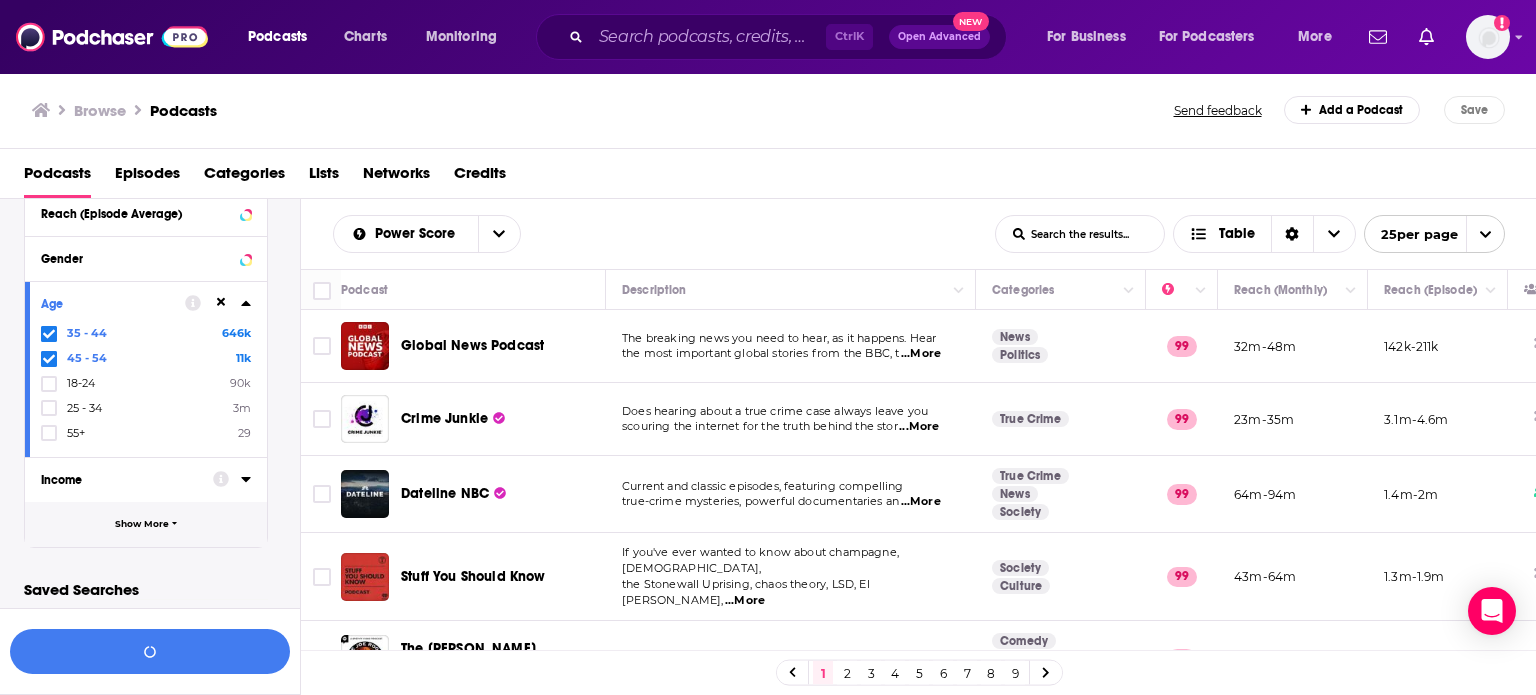 scroll, scrollTop: 644, scrollLeft: 0, axis: vertical 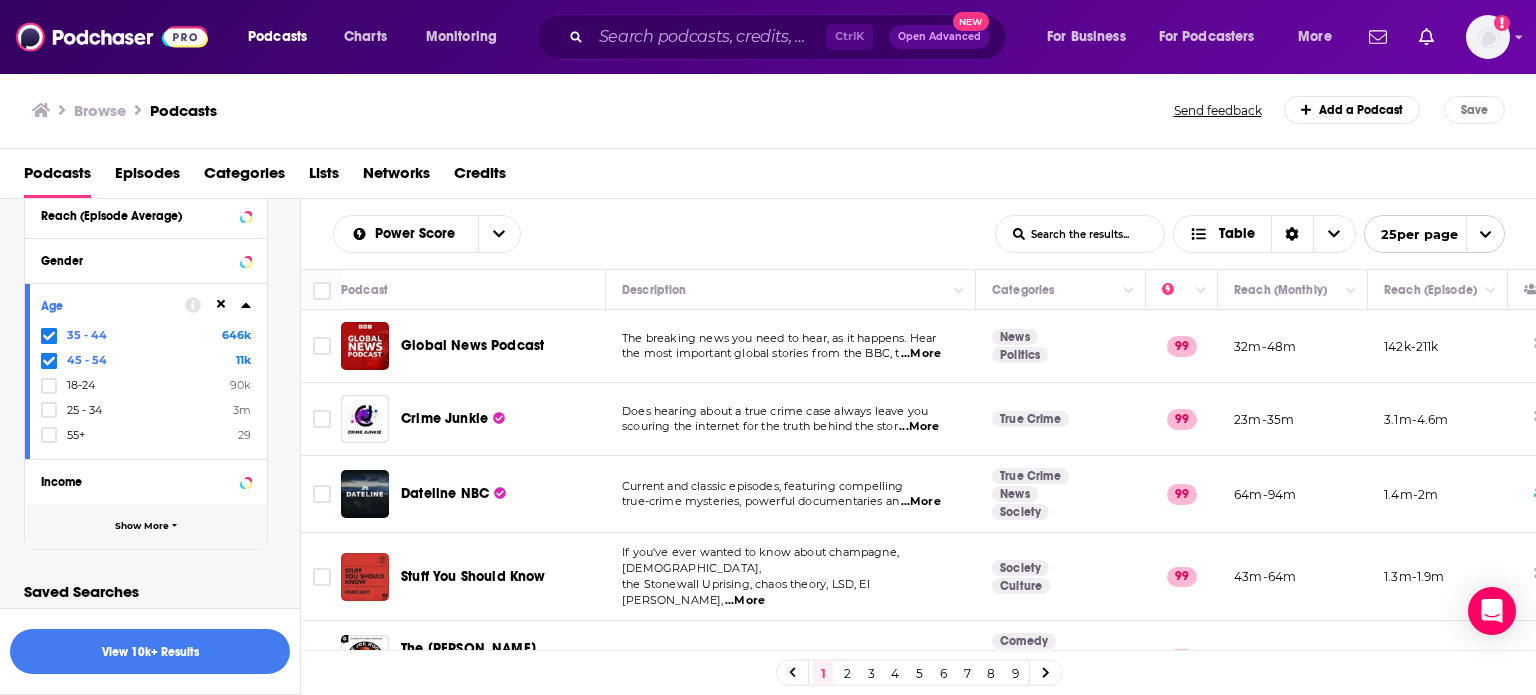 click on "Show More" at bounding box center (142, 526) 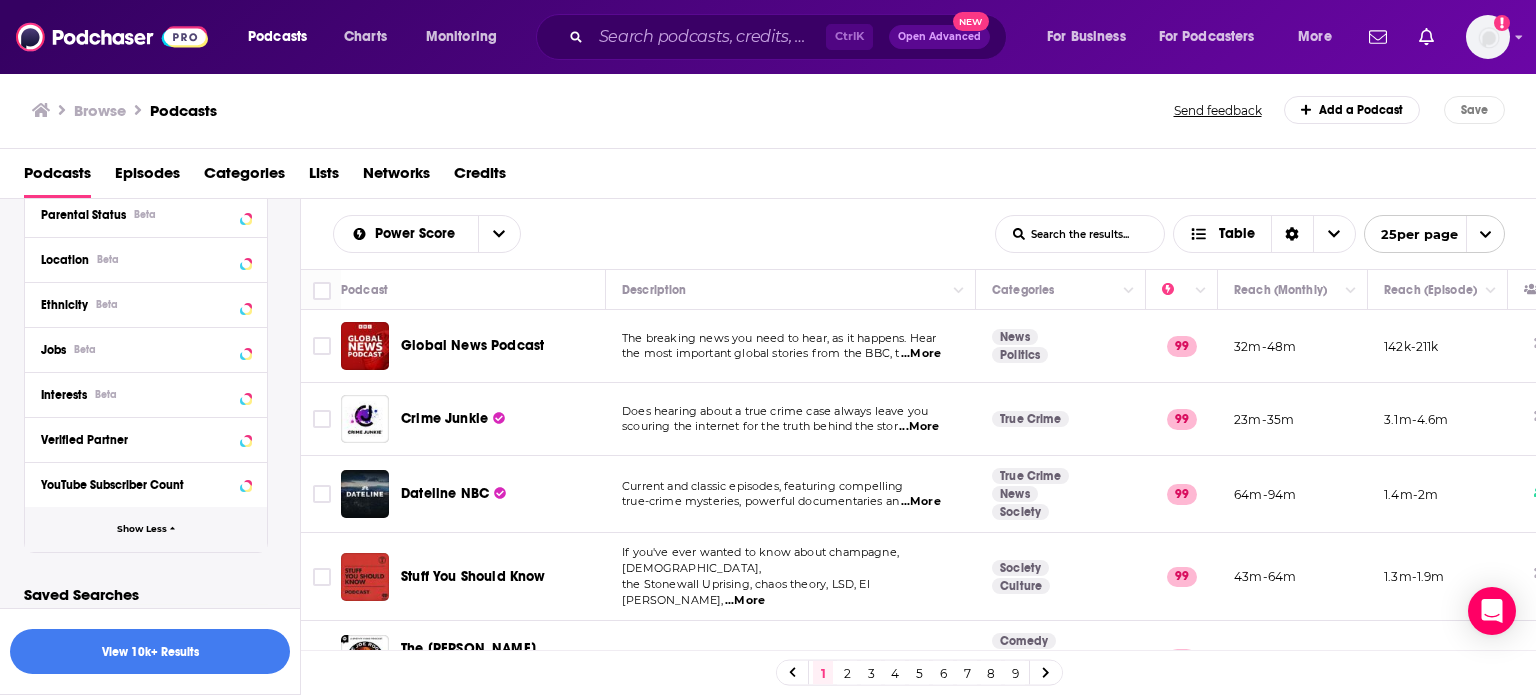scroll, scrollTop: 957, scrollLeft: 0, axis: vertical 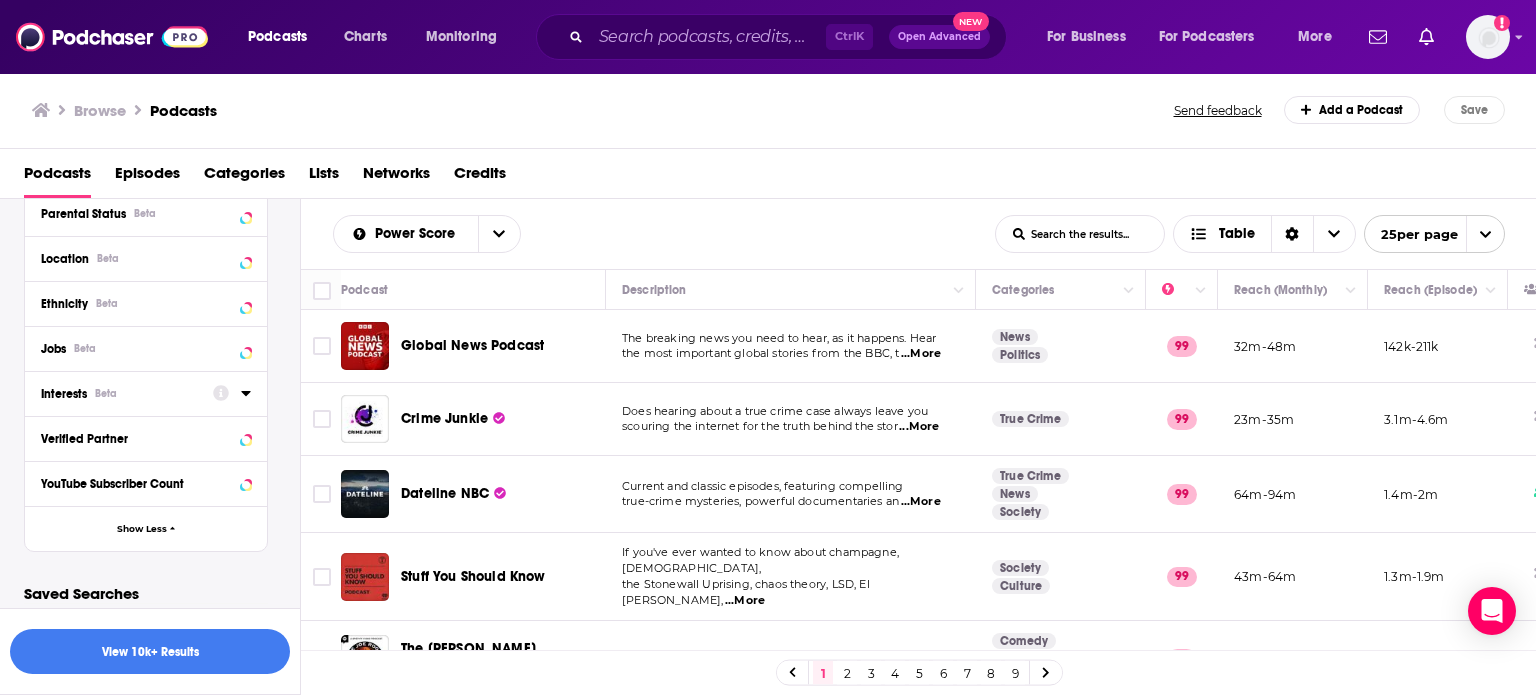 click on "Interests Beta" at bounding box center (120, 394) 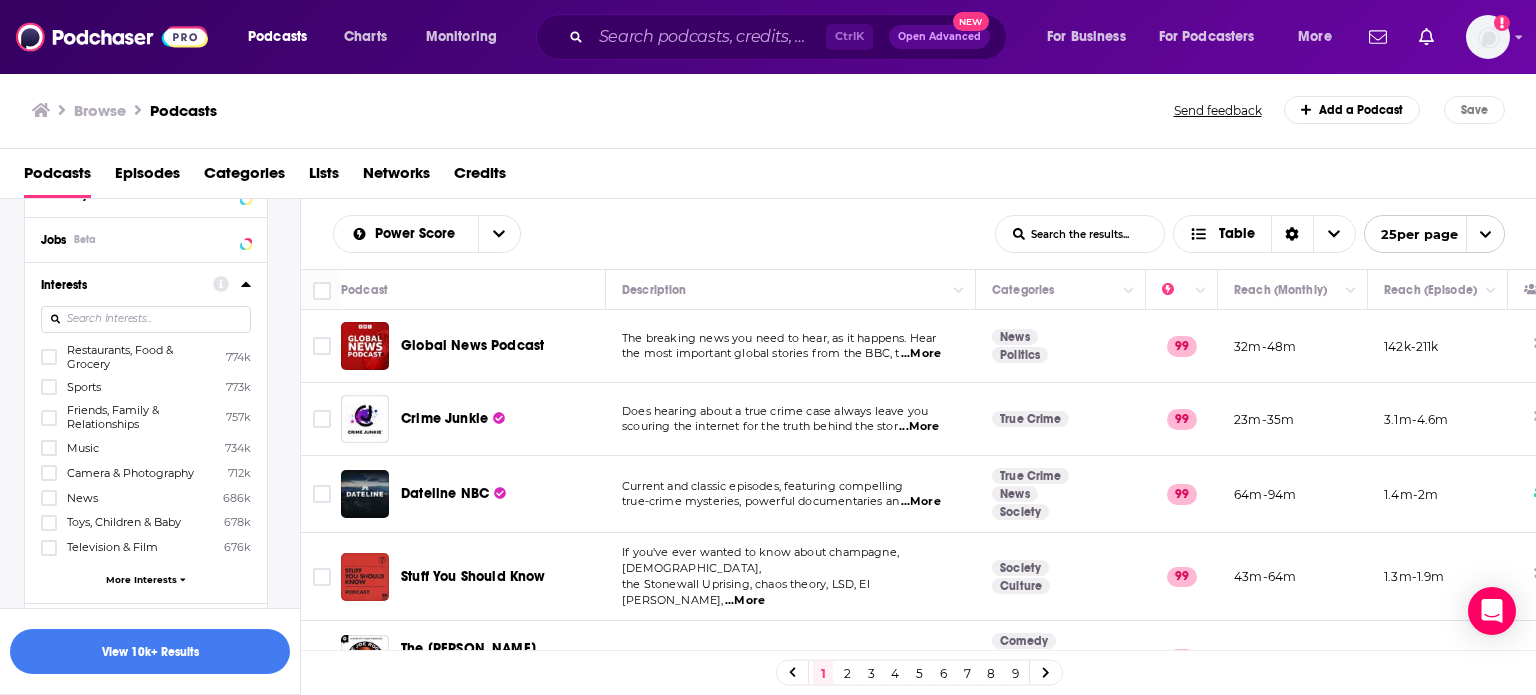 scroll, scrollTop: 1067, scrollLeft: 0, axis: vertical 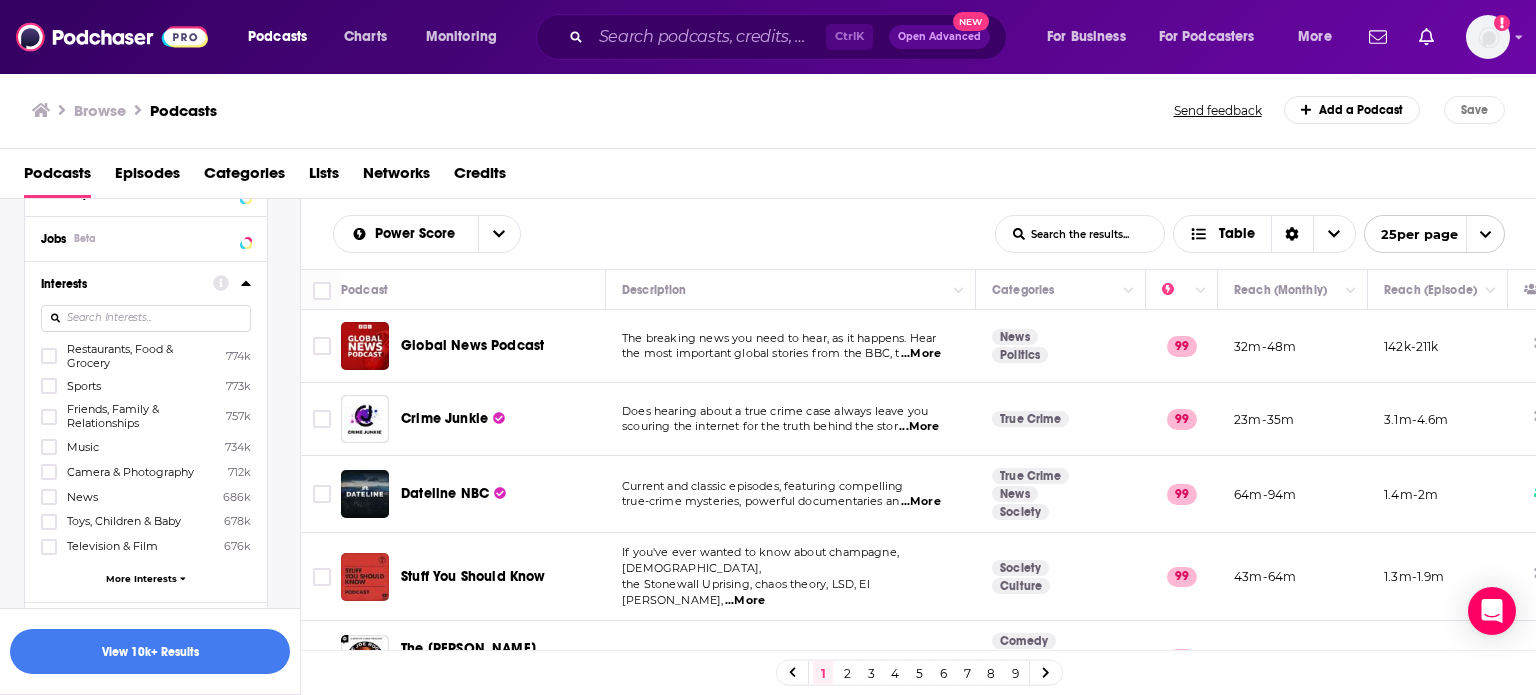 click on "More Interests" at bounding box center [141, 578] 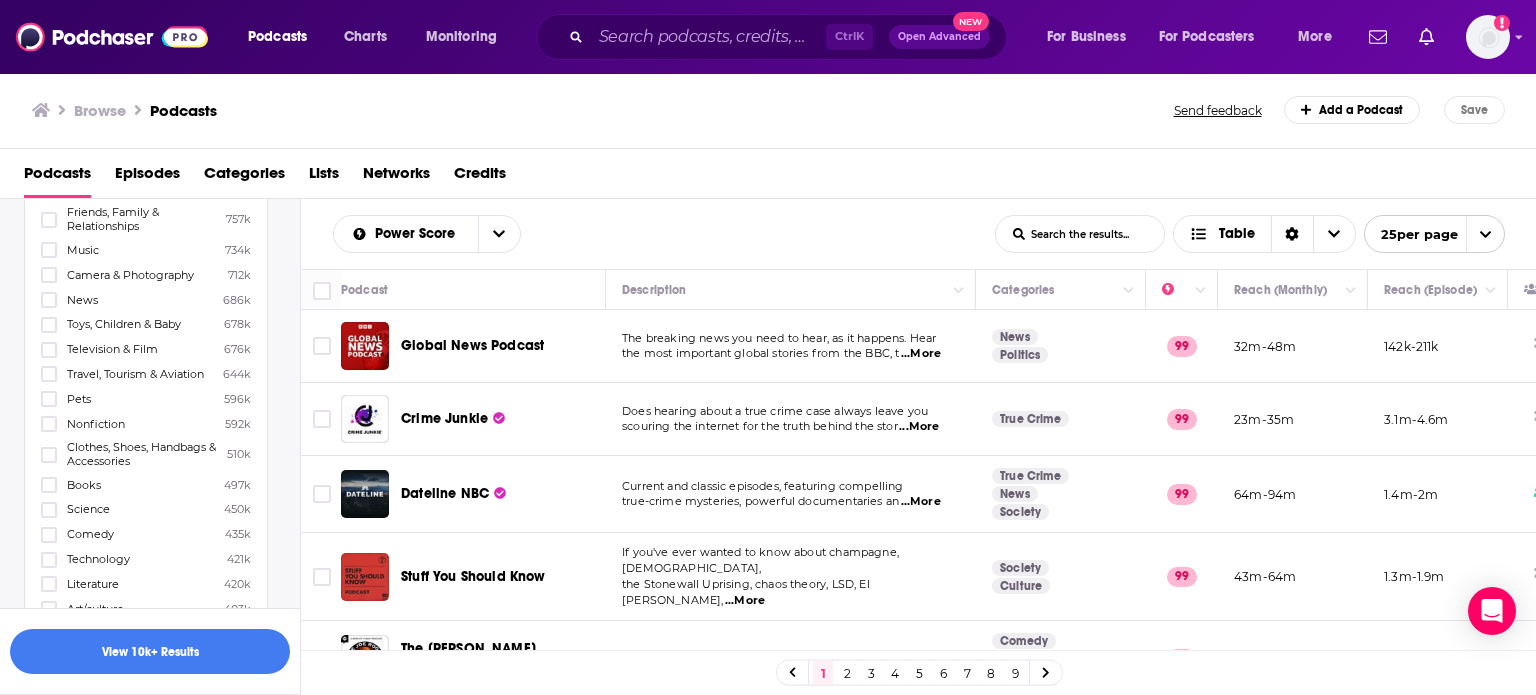 scroll, scrollTop: 1265, scrollLeft: 0, axis: vertical 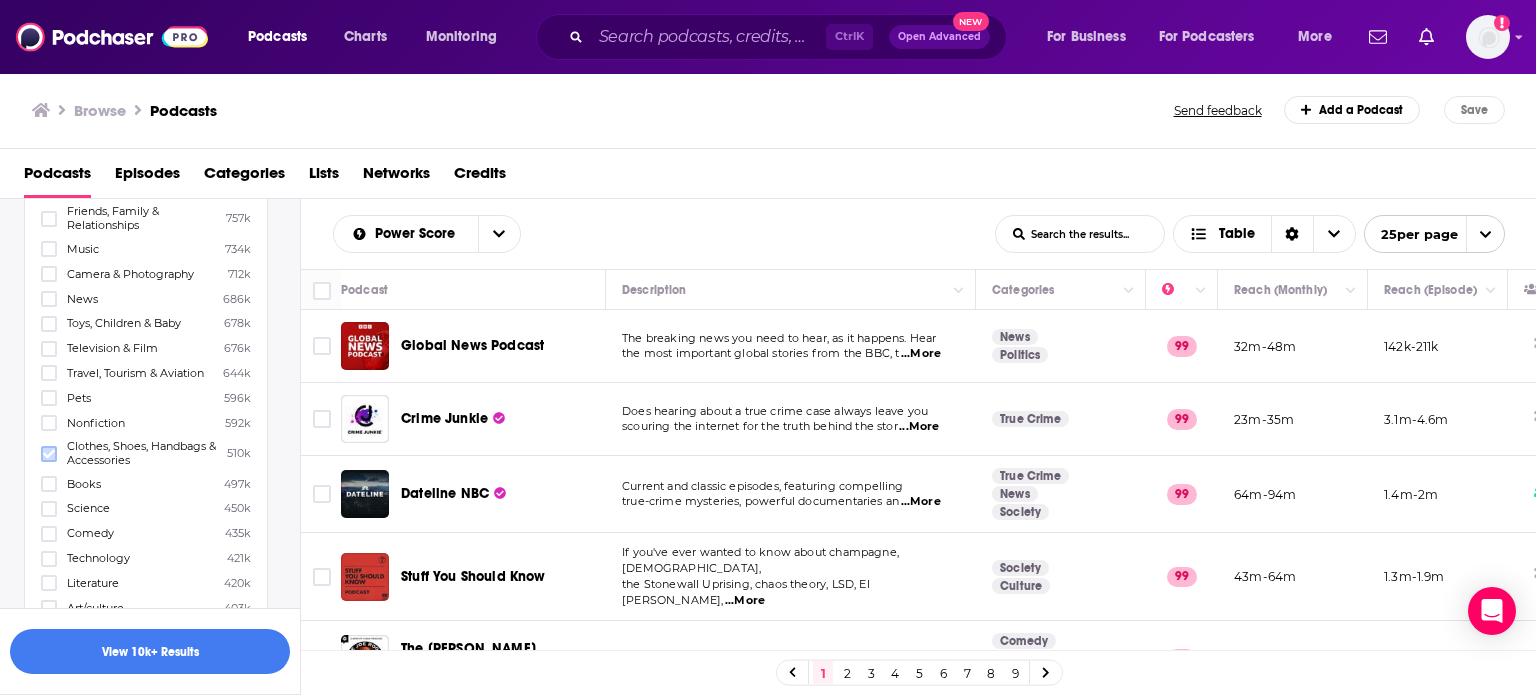 click 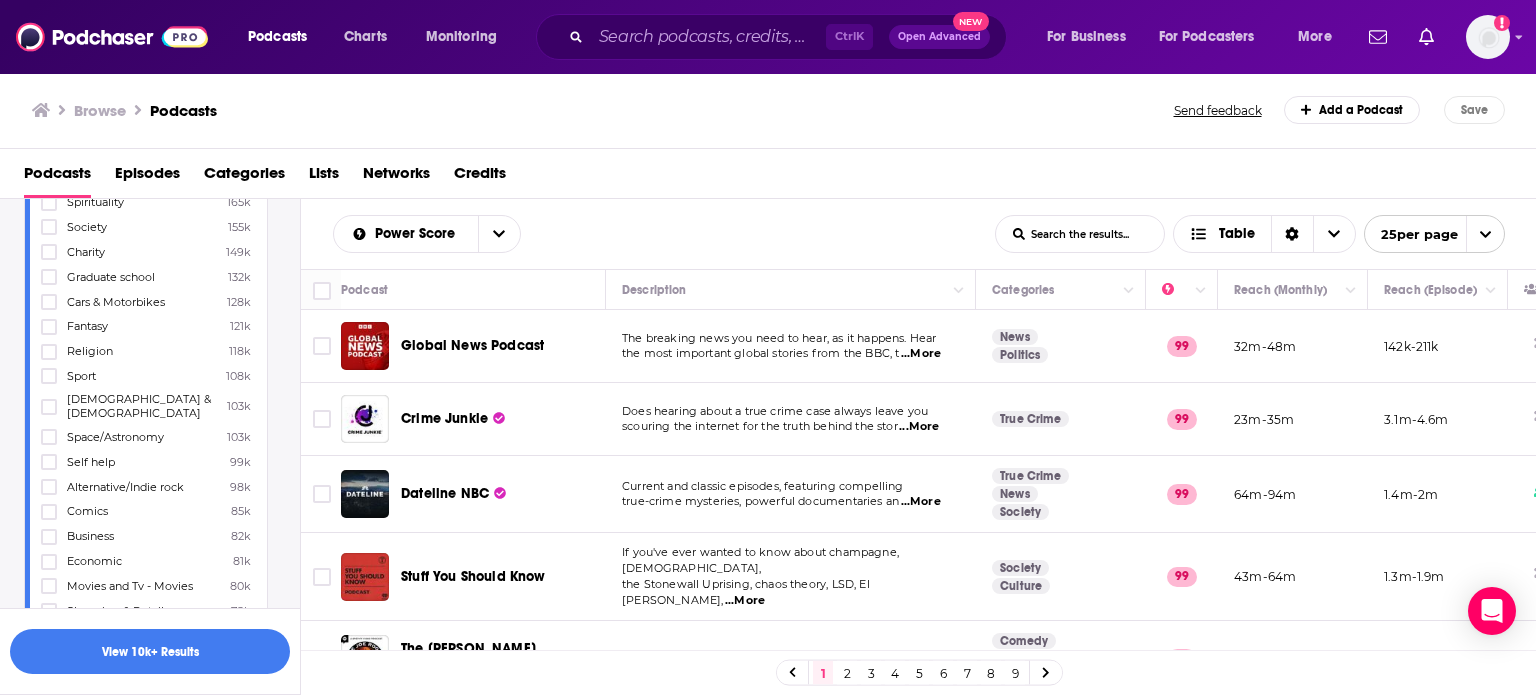 scroll, scrollTop: 2094, scrollLeft: 0, axis: vertical 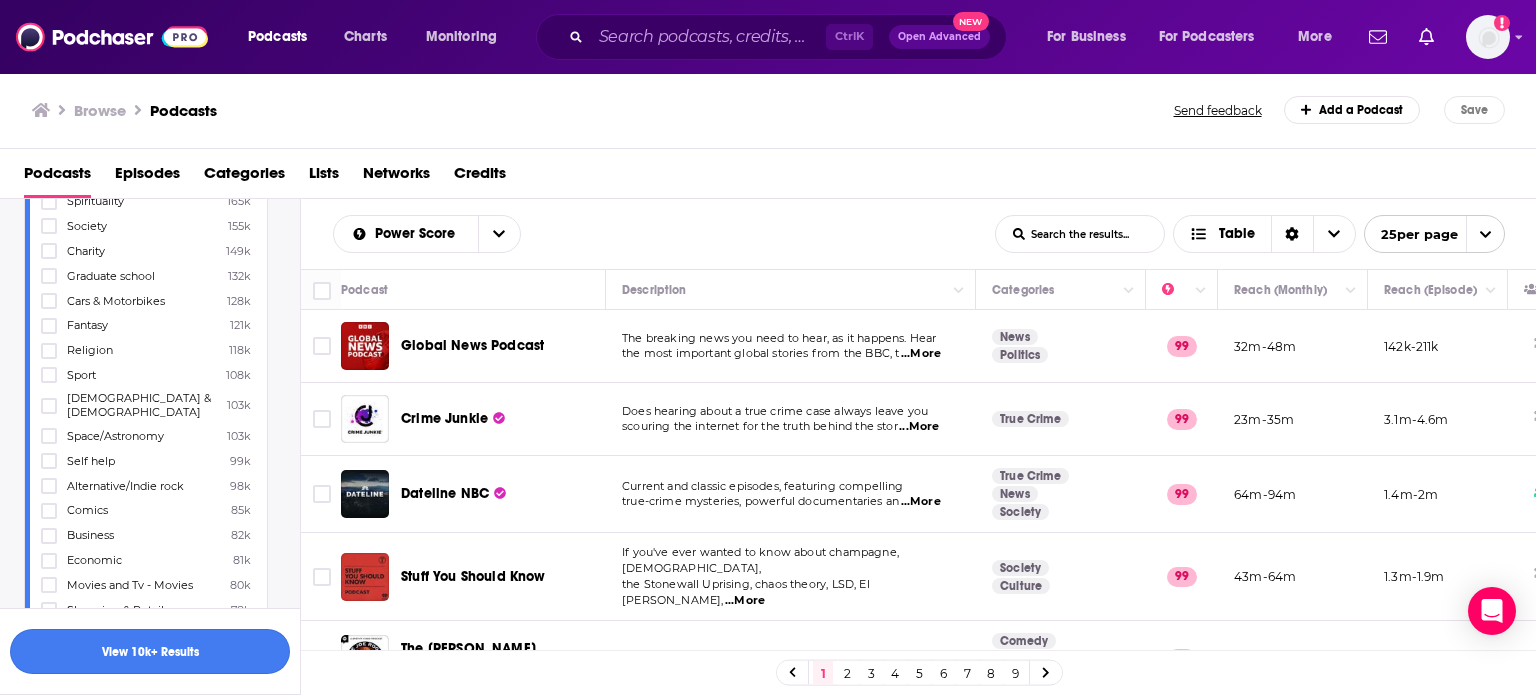 click on "View 10k+ Results" at bounding box center [150, 651] 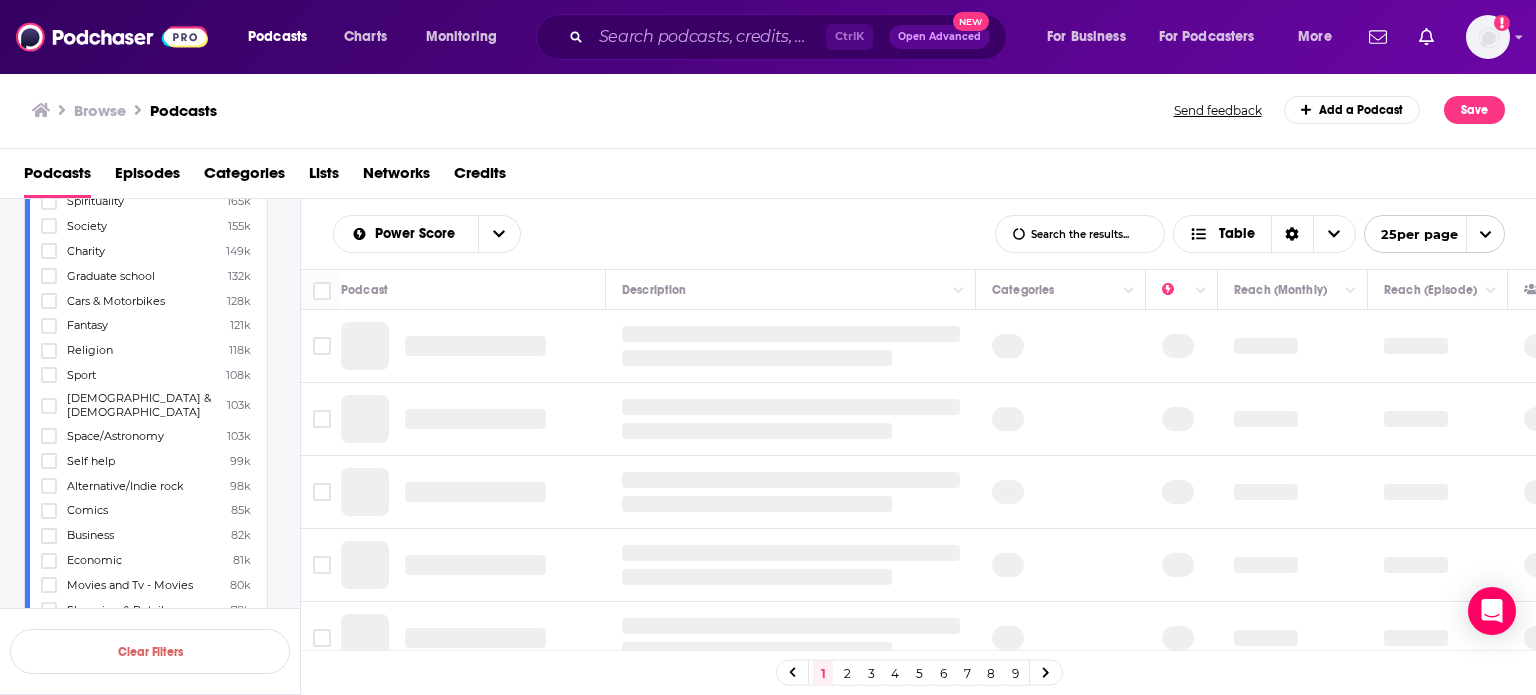 scroll, scrollTop: 2119, scrollLeft: 0, axis: vertical 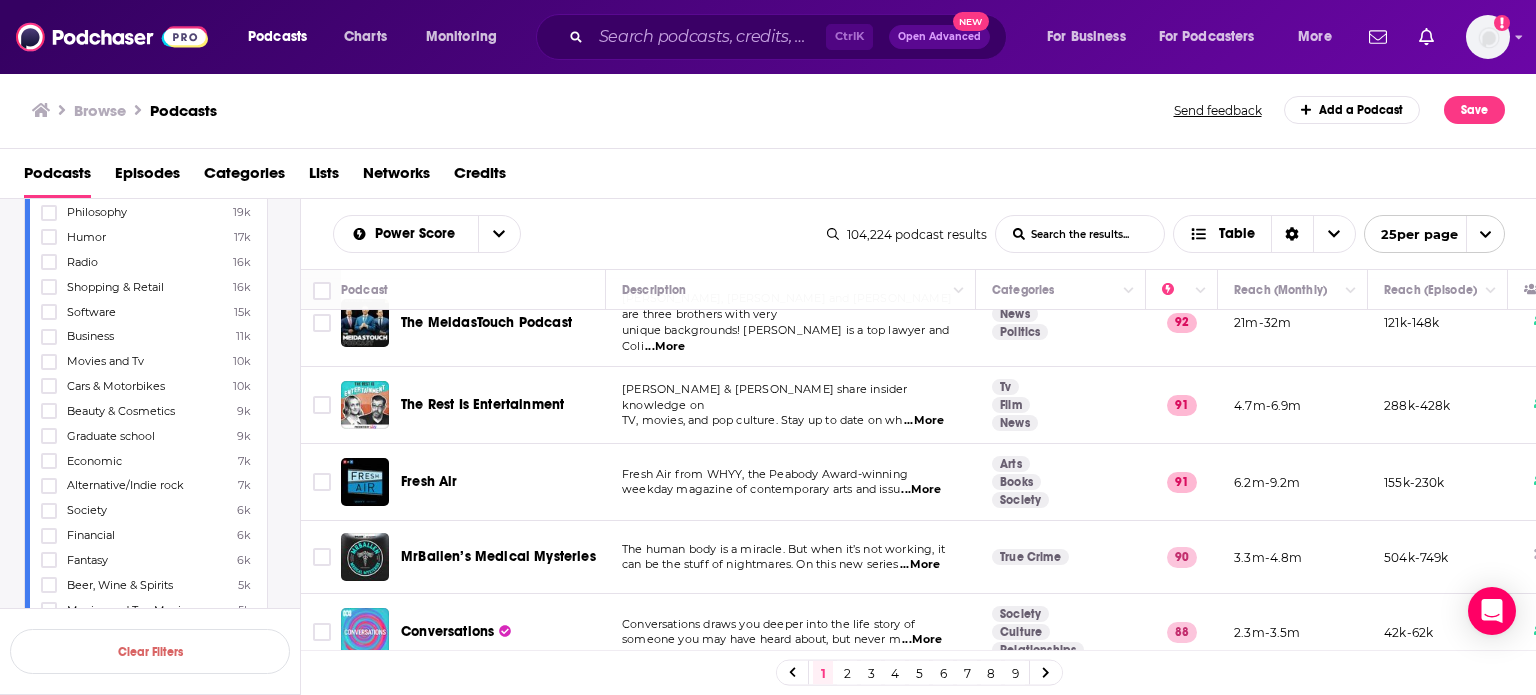 click on "Power Score List Search Input Search the results... Table" at bounding box center (580, 234) 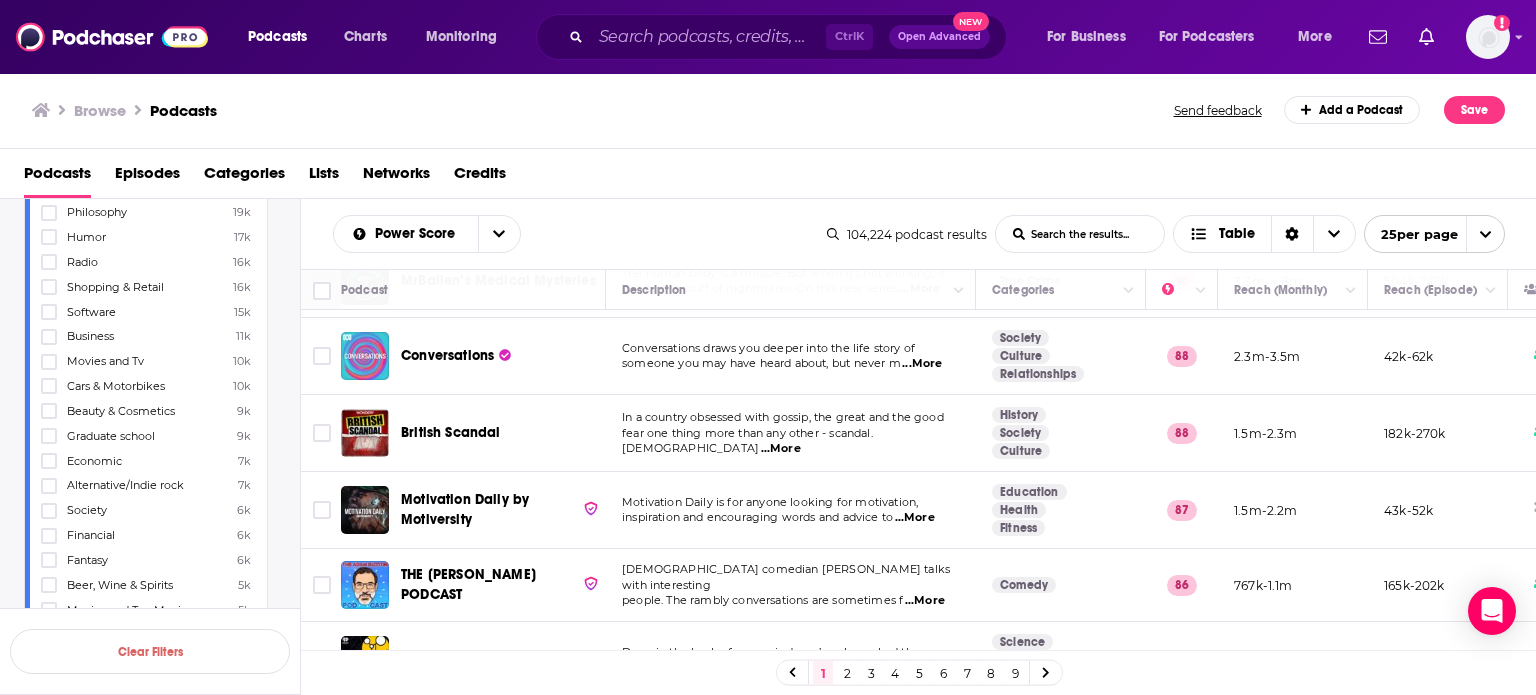 scroll, scrollTop: 371, scrollLeft: 0, axis: vertical 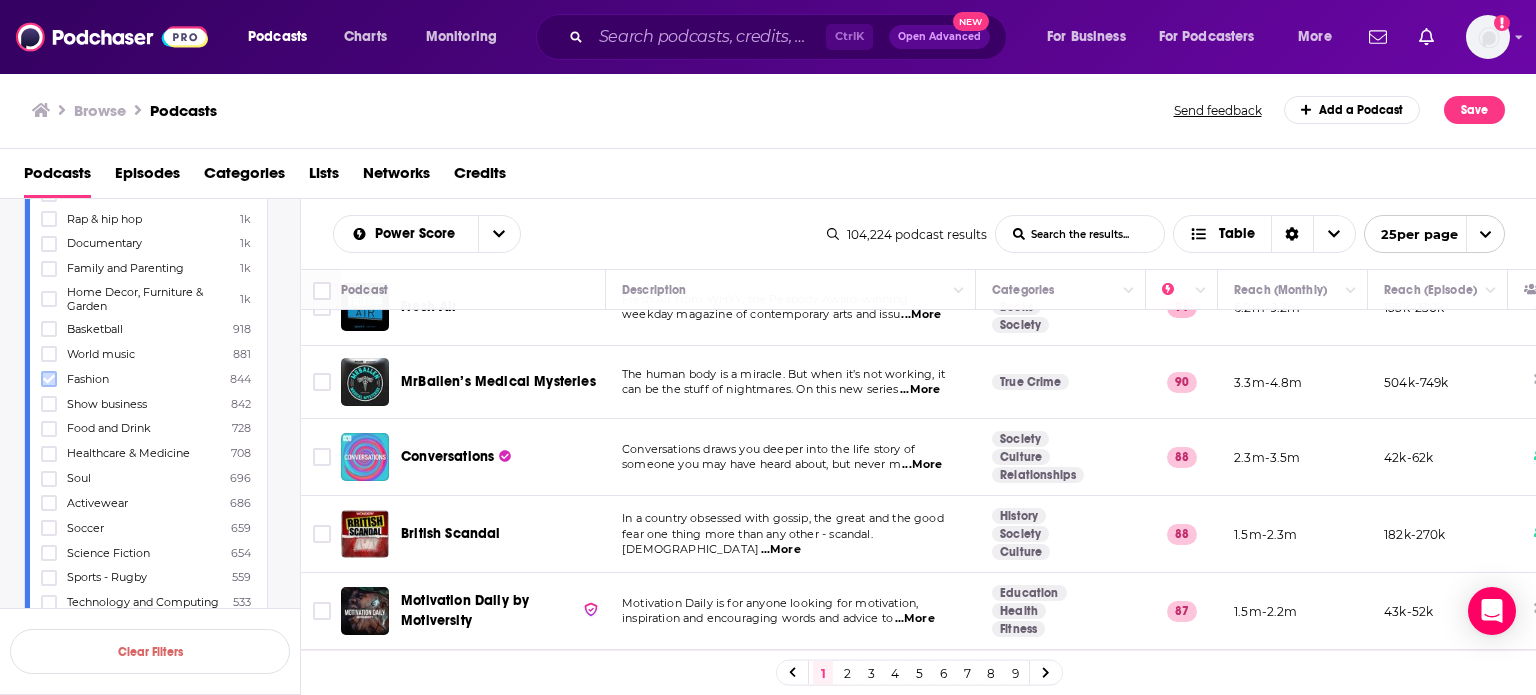 click 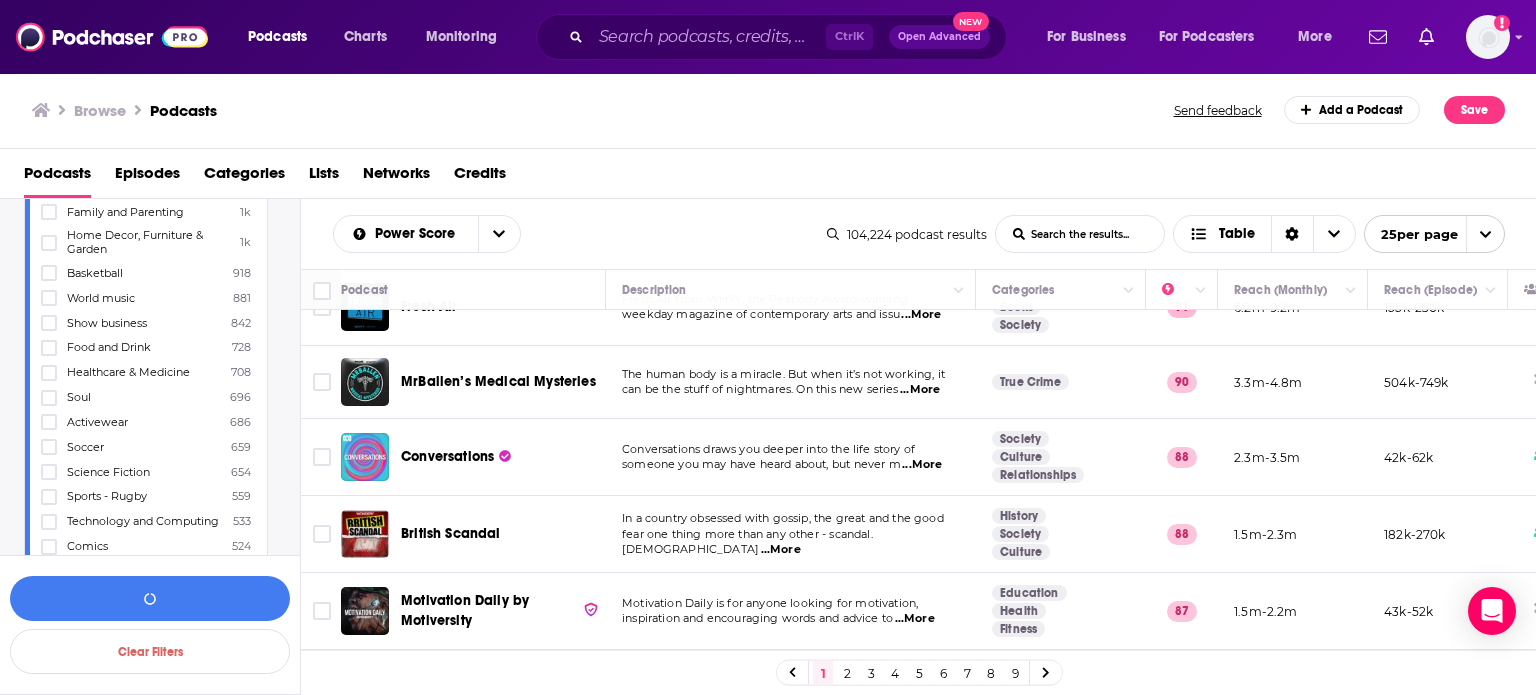 scroll, scrollTop: 3410, scrollLeft: 0, axis: vertical 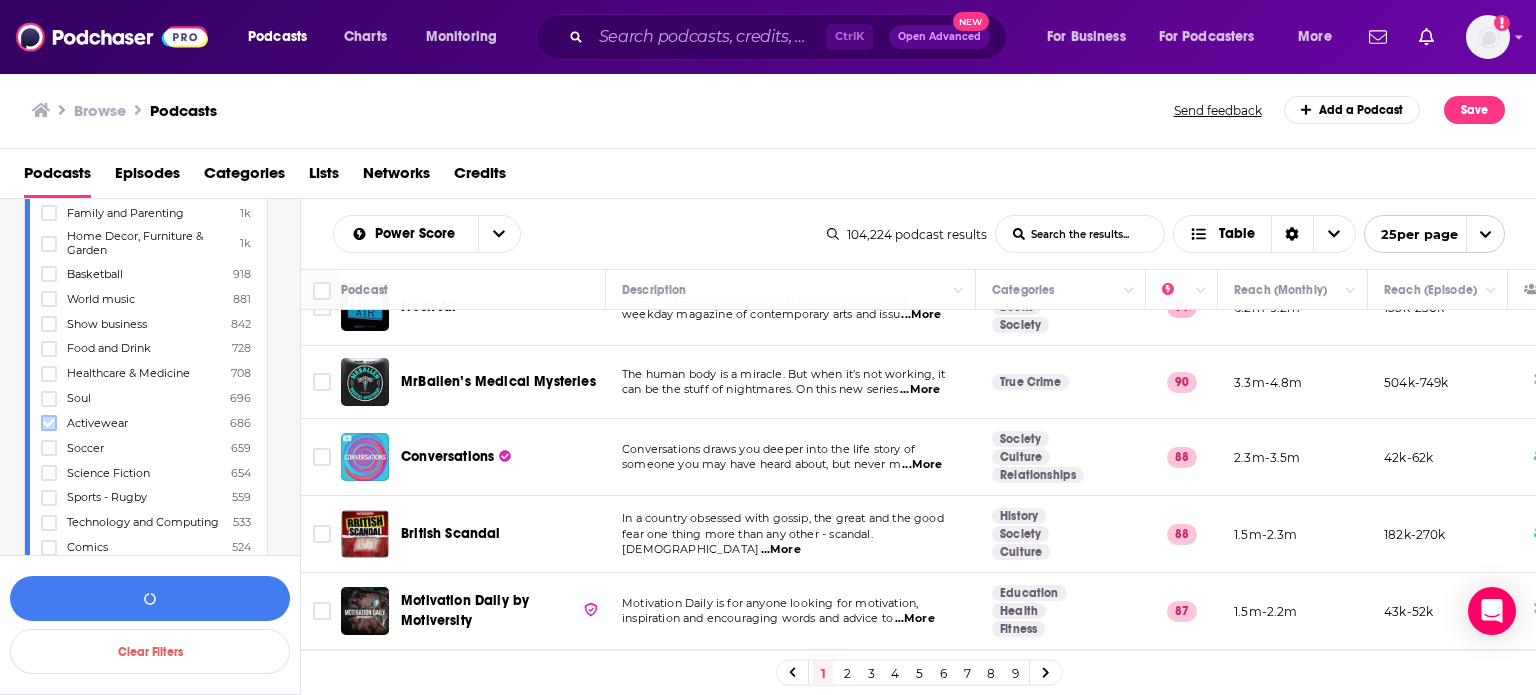 click 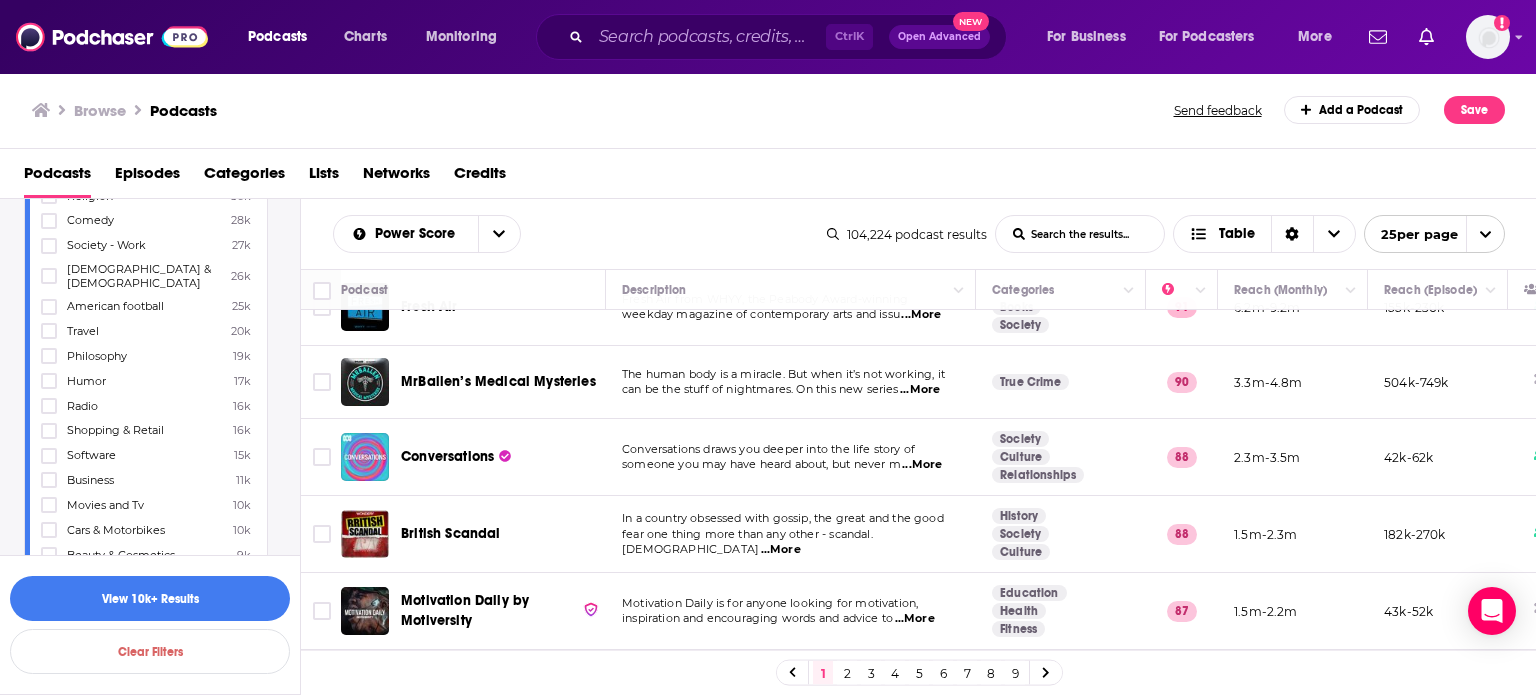 scroll, scrollTop: 2029, scrollLeft: 0, axis: vertical 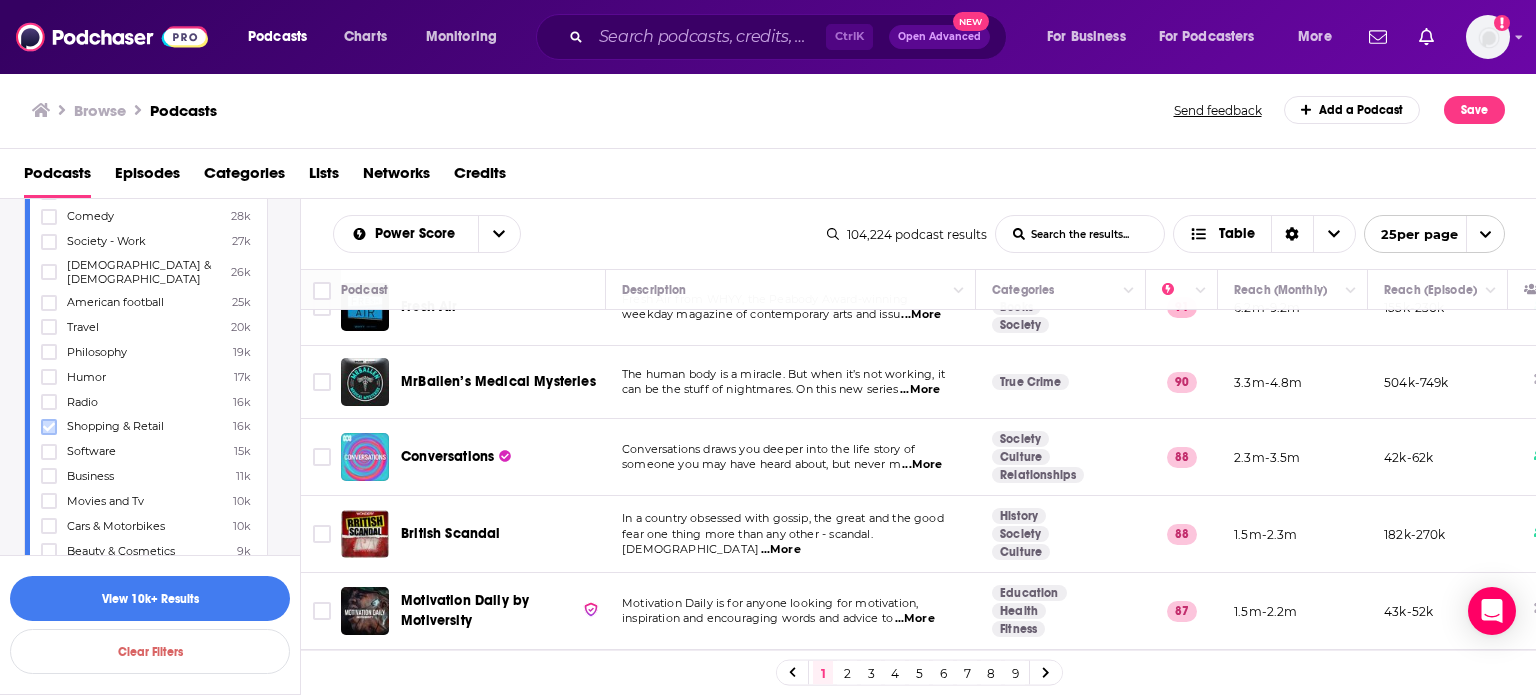click 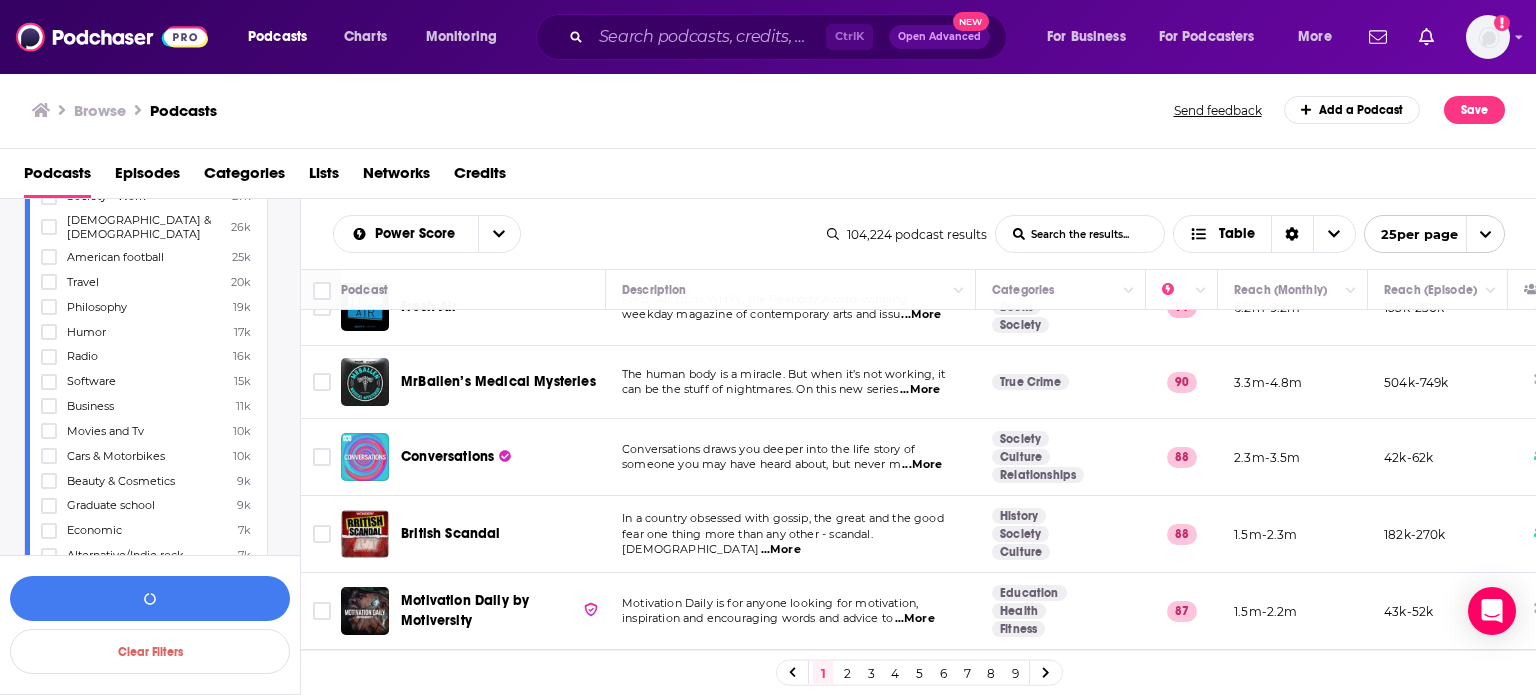 scroll, scrollTop: 2102, scrollLeft: 0, axis: vertical 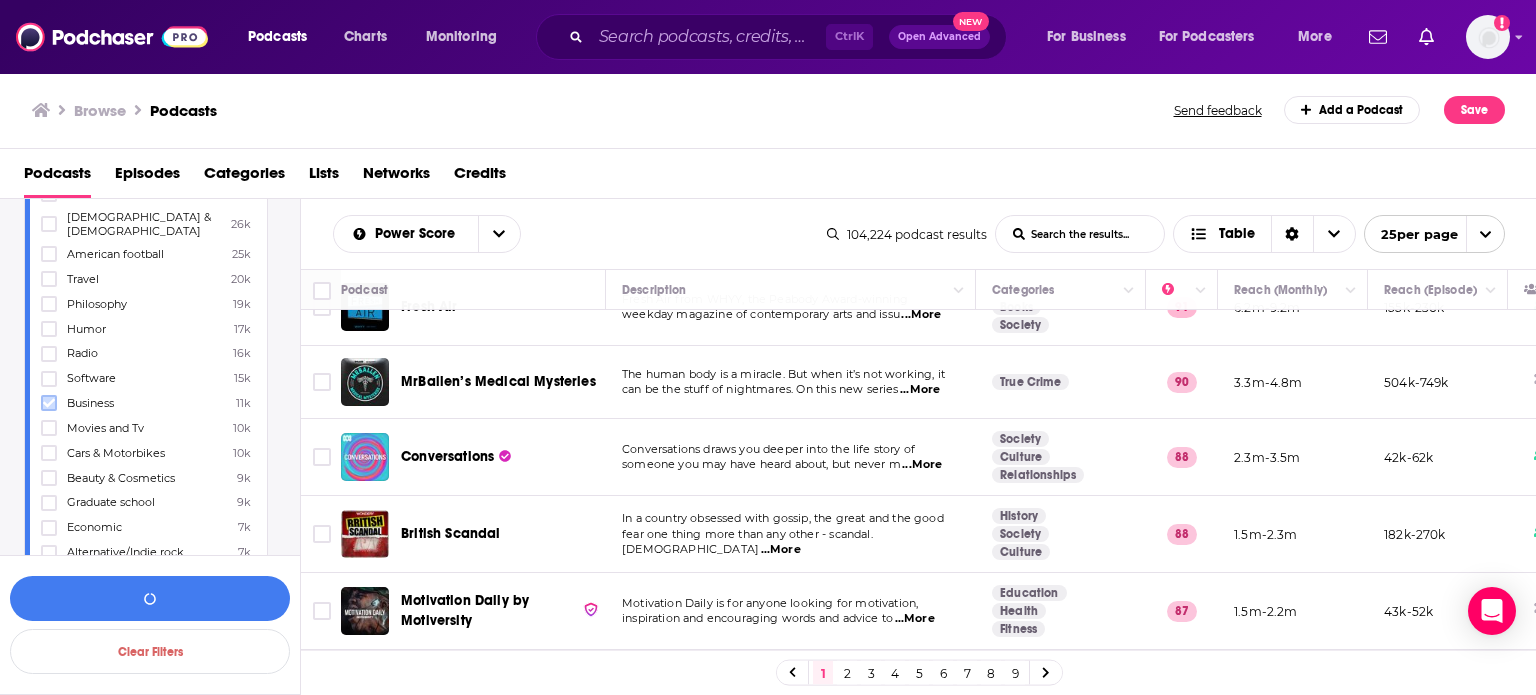 click at bounding box center [49, 403] 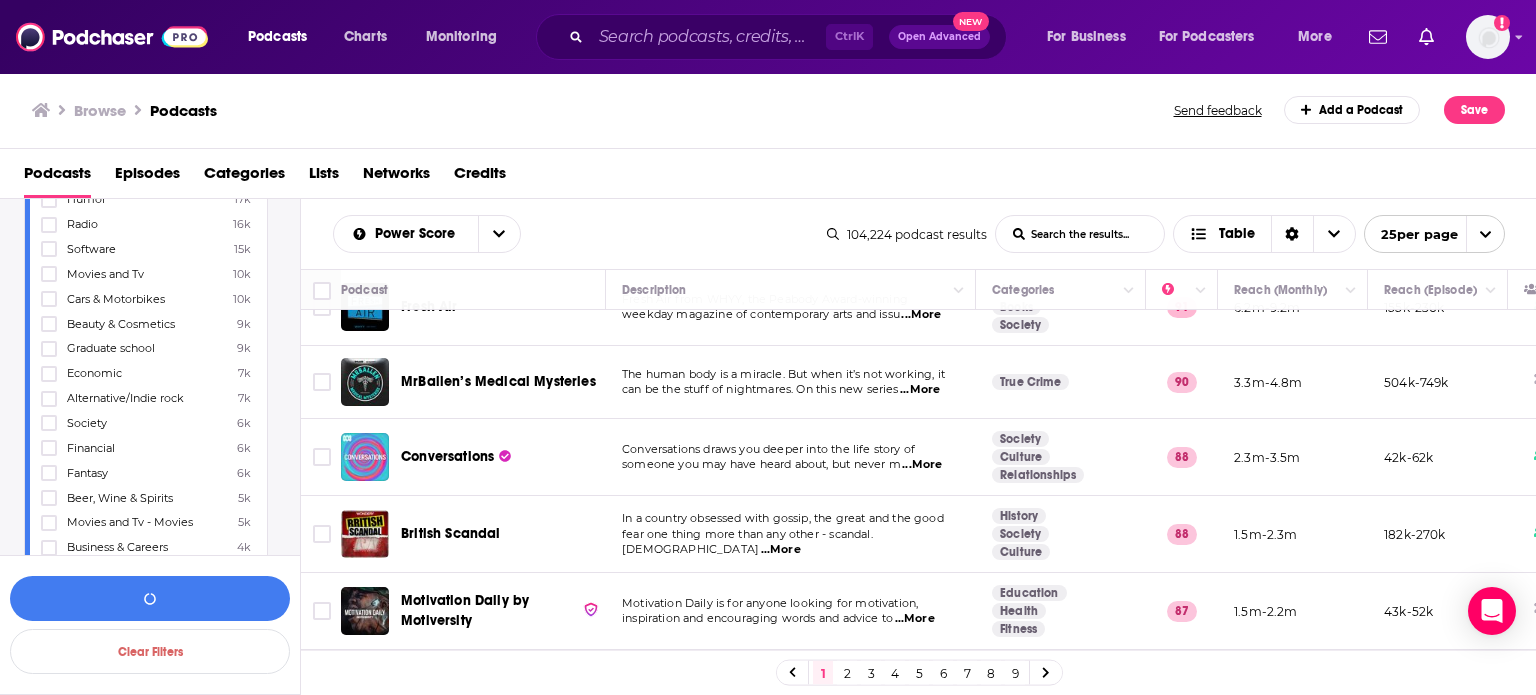 scroll, scrollTop: 2257, scrollLeft: 0, axis: vertical 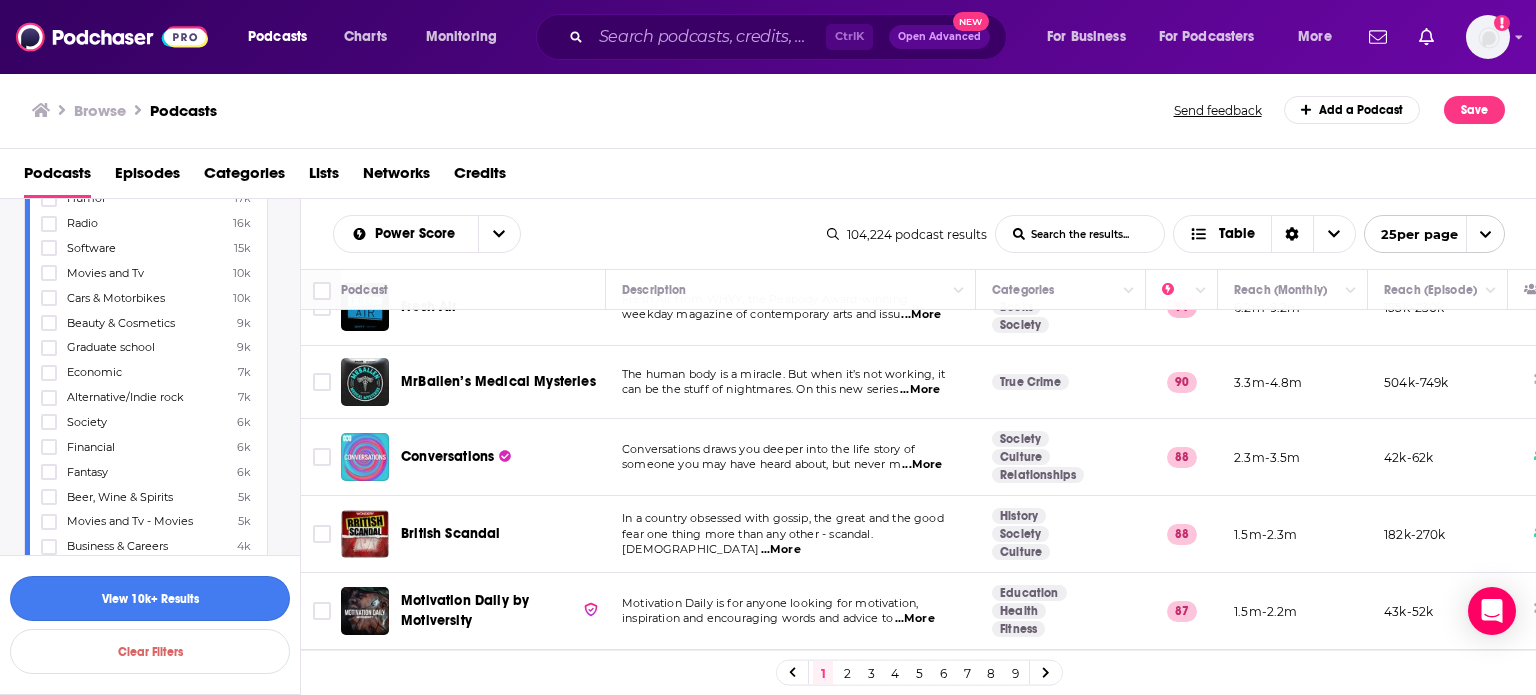 click on "View 10k+ Results" at bounding box center [150, 598] 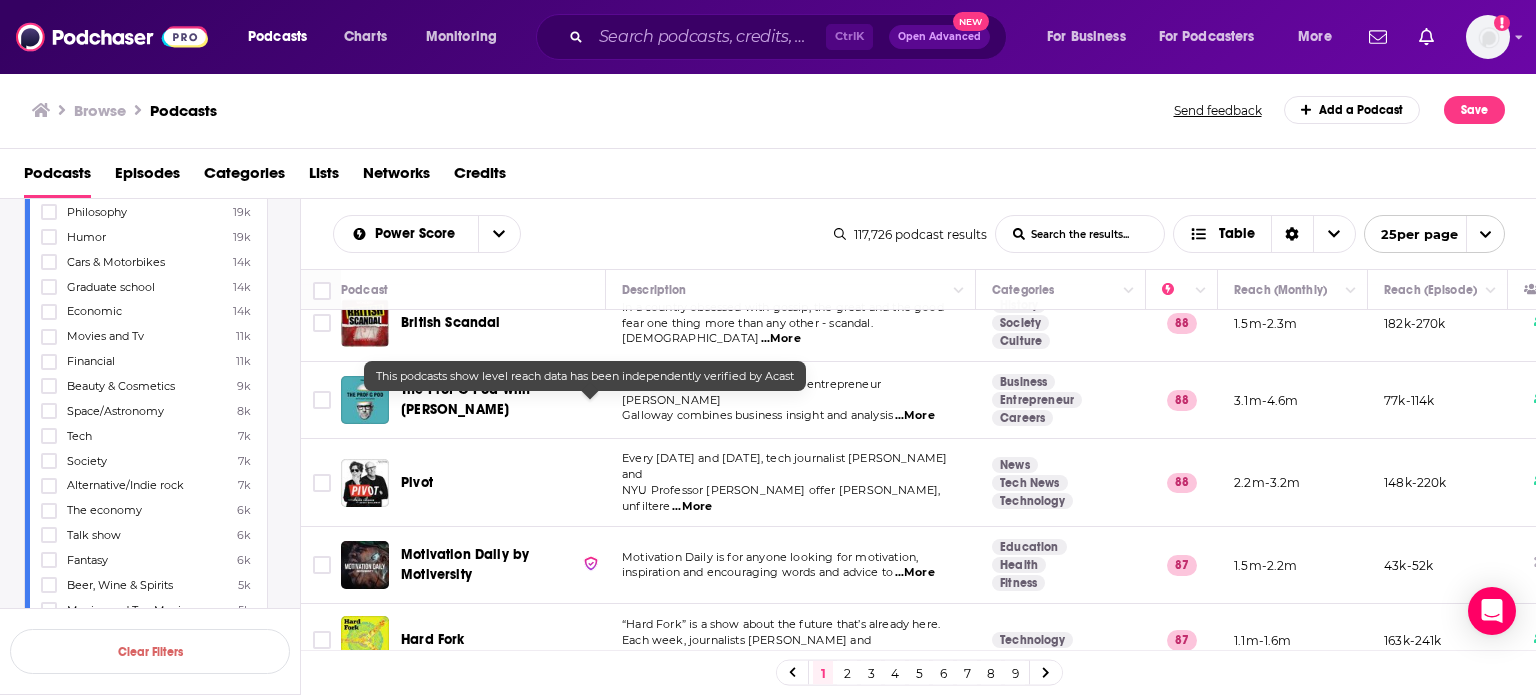scroll, scrollTop: 1159, scrollLeft: 0, axis: vertical 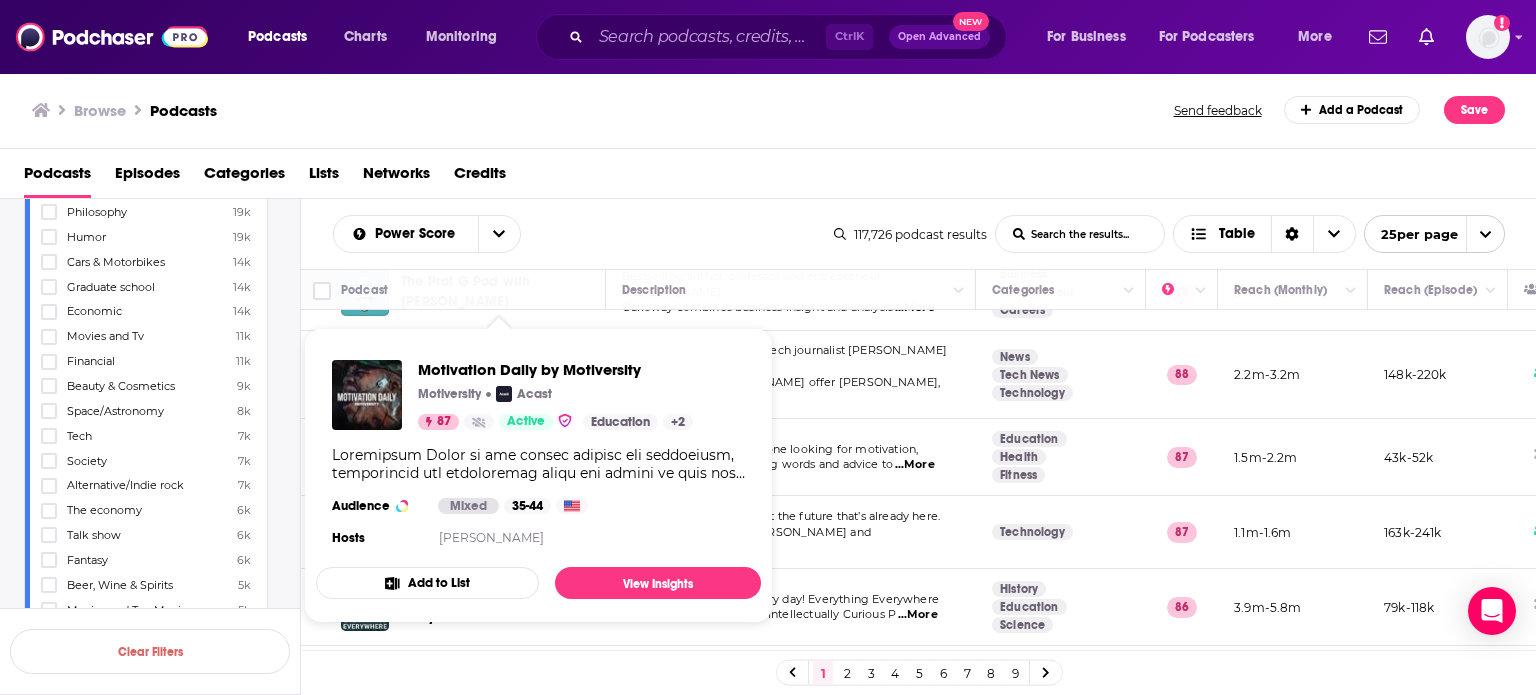 click on "Power Score List Search Input Search the results... Table" at bounding box center [583, 234] 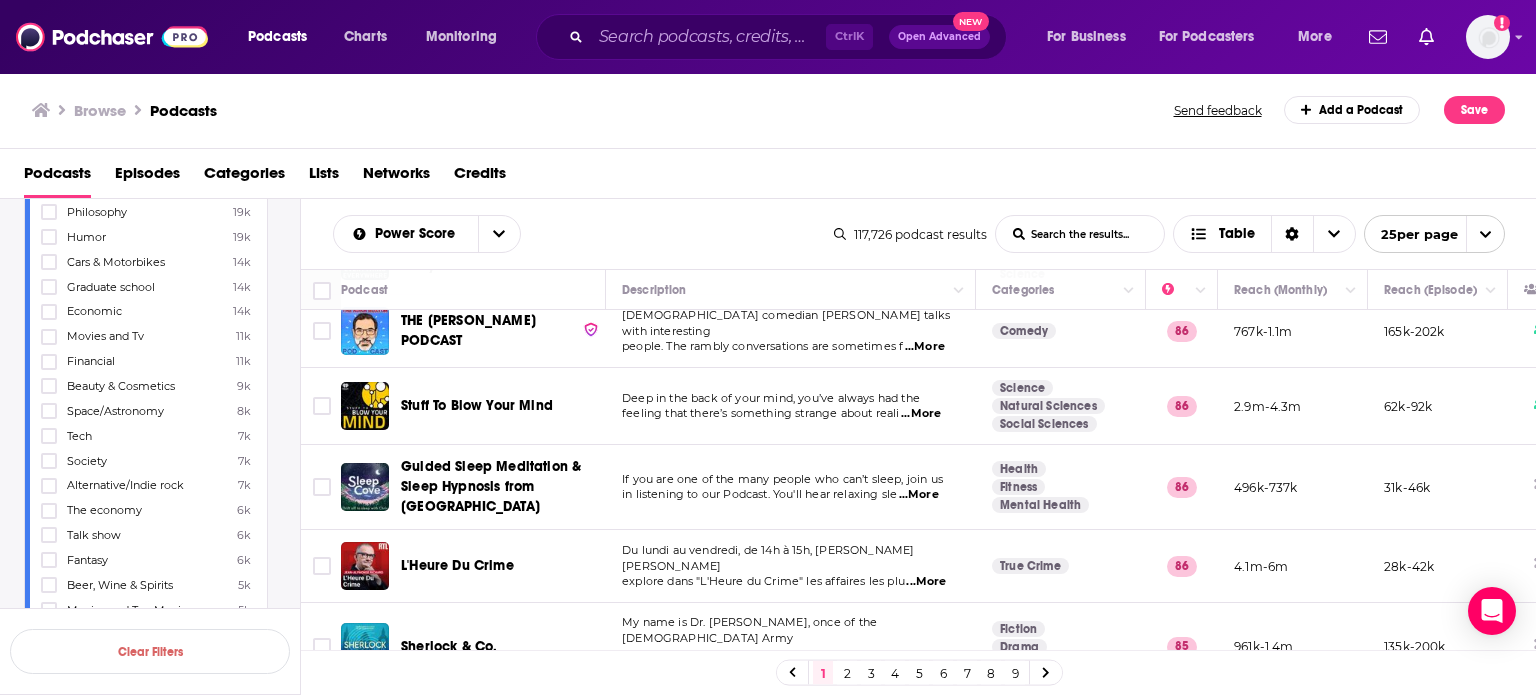 scroll, scrollTop: 1574, scrollLeft: 0, axis: vertical 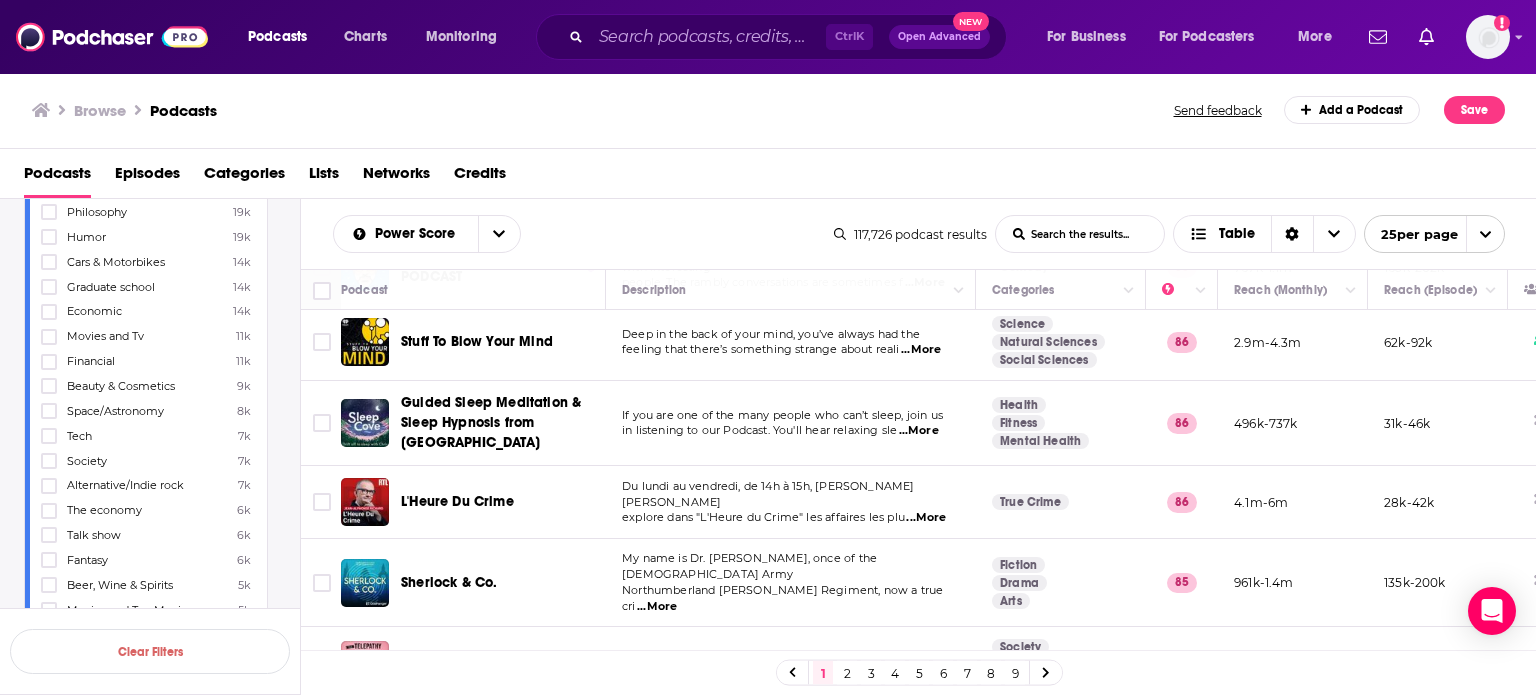 click 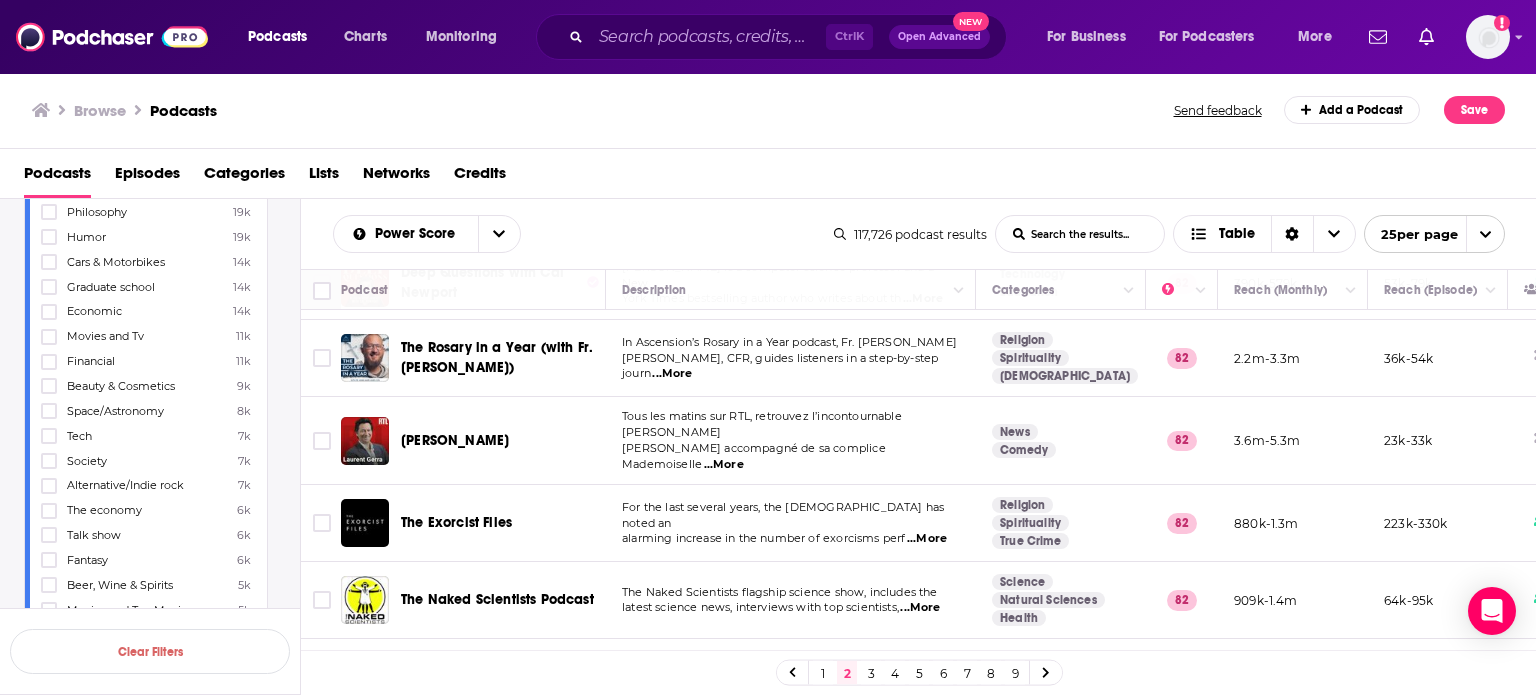 scroll, scrollTop: 1542, scrollLeft: 0, axis: vertical 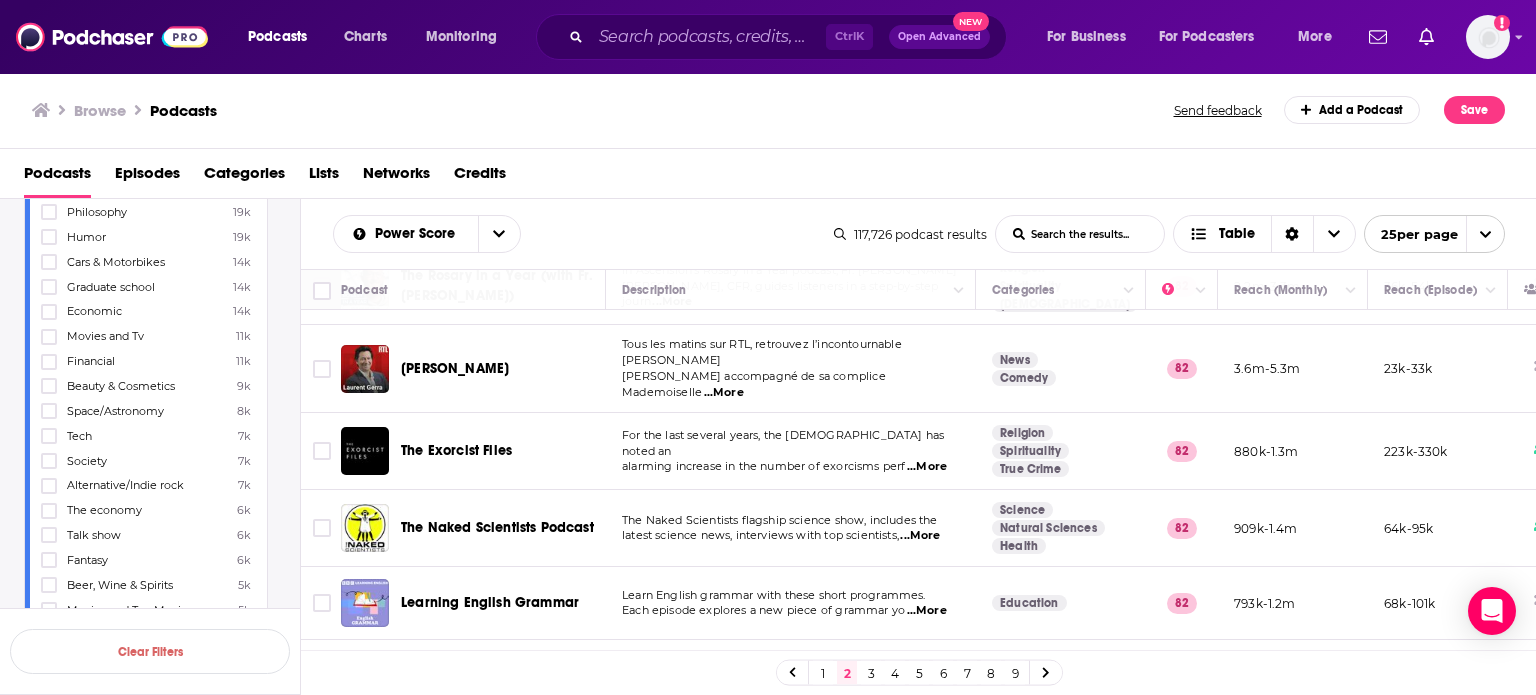 click on "1" at bounding box center (823, 673) 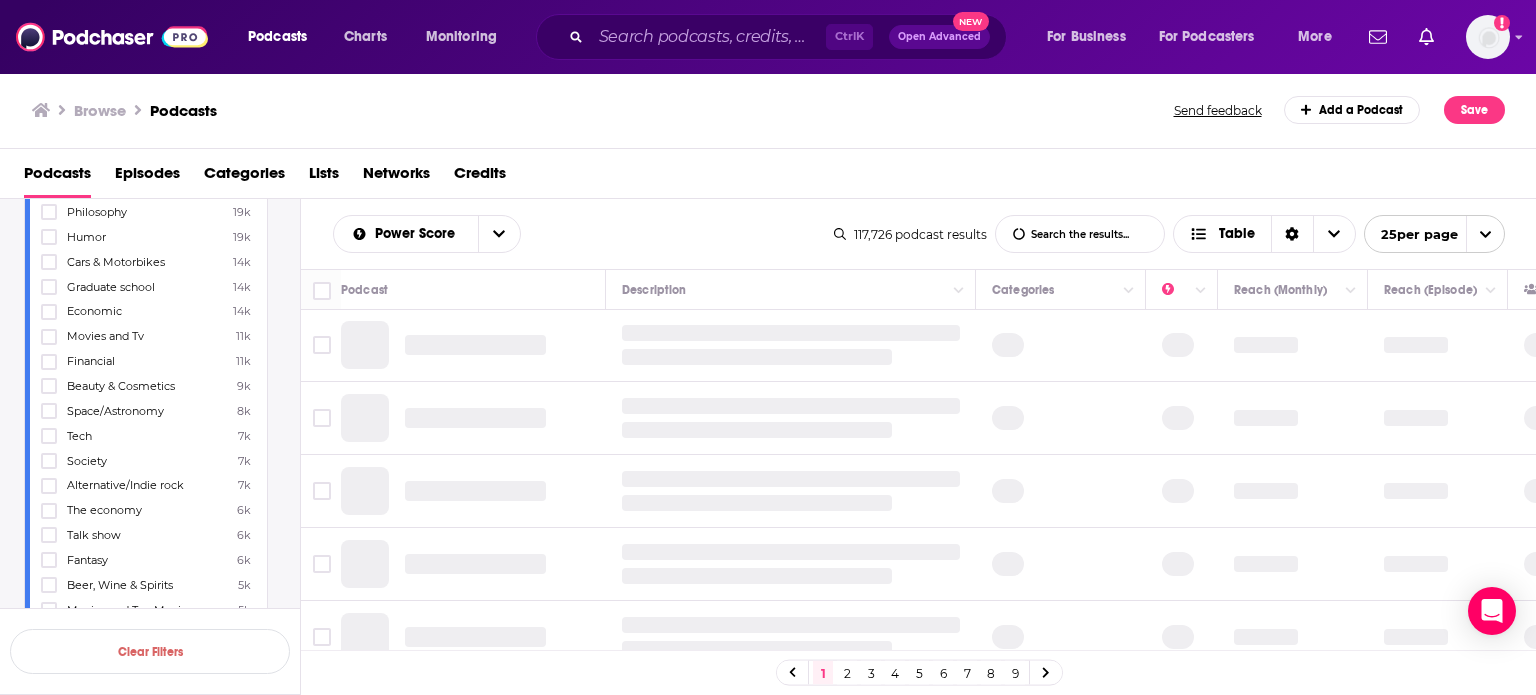 scroll, scrollTop: 0, scrollLeft: 0, axis: both 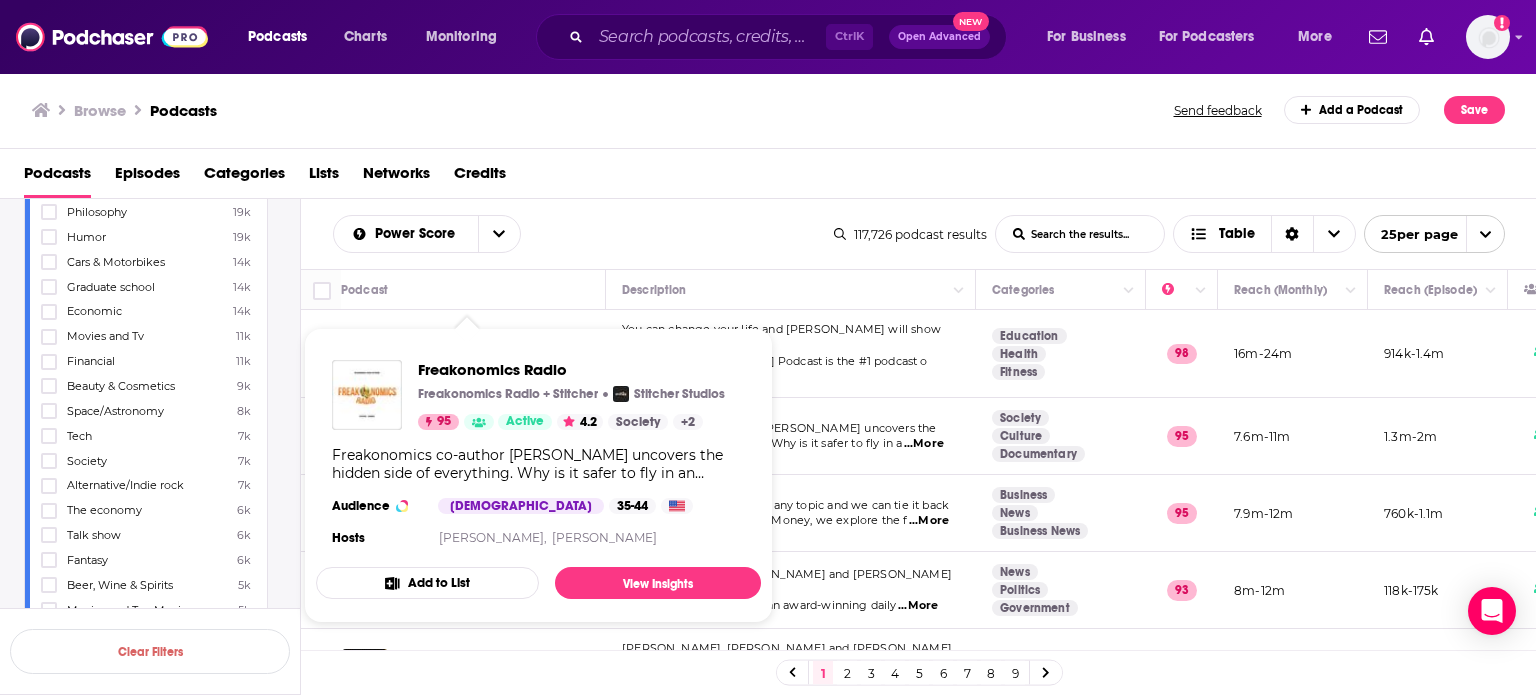 click on "Power Score List Search Input Search the results... Table" at bounding box center [583, 234] 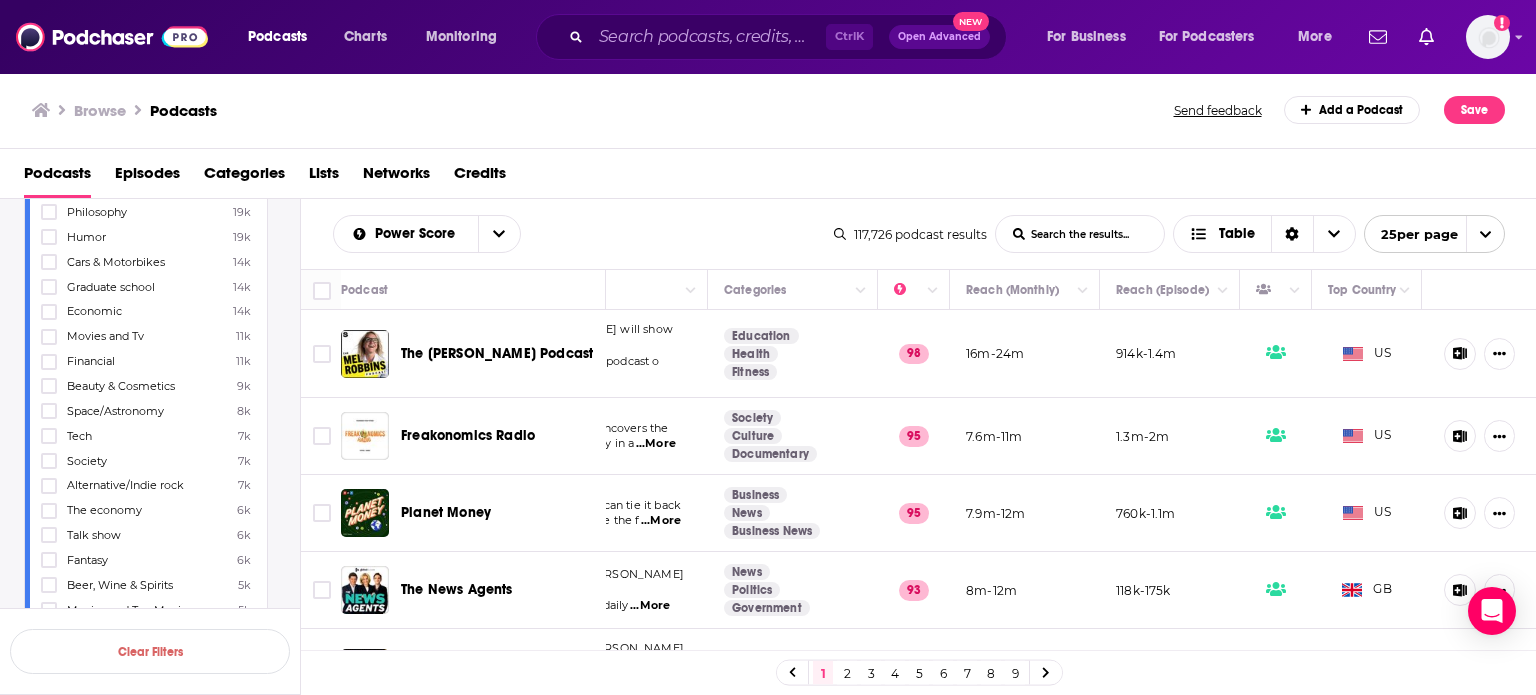 scroll, scrollTop: 0, scrollLeft: 0, axis: both 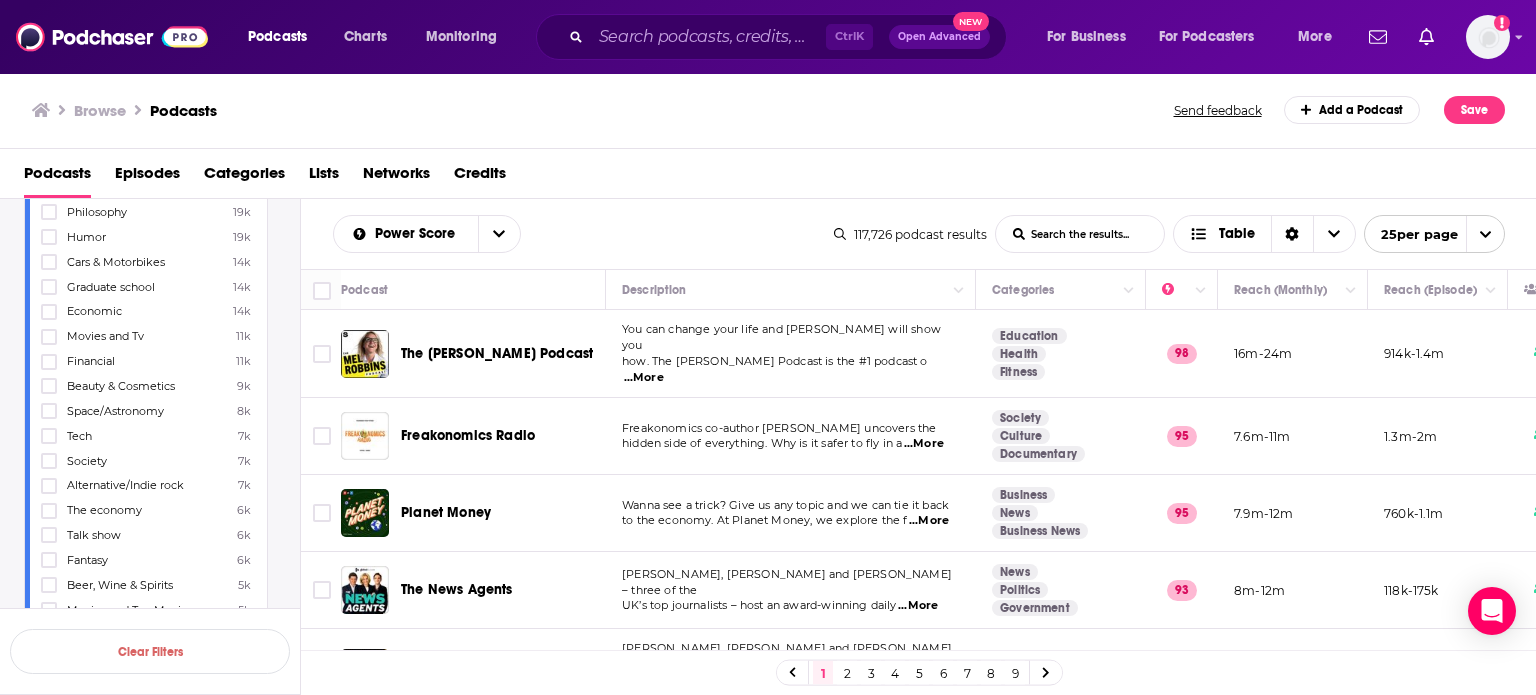 click on "...More" at bounding box center [924, 444] 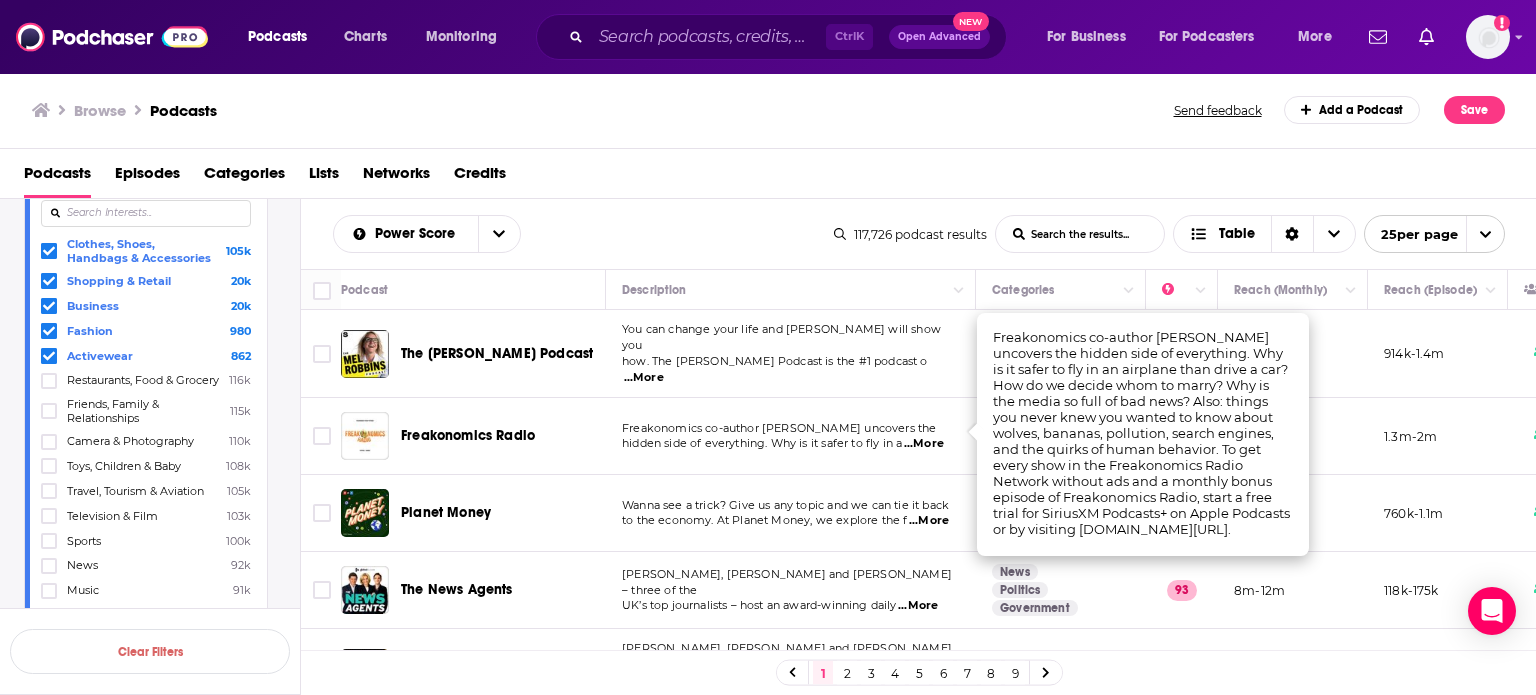 scroll, scrollTop: 1173, scrollLeft: 0, axis: vertical 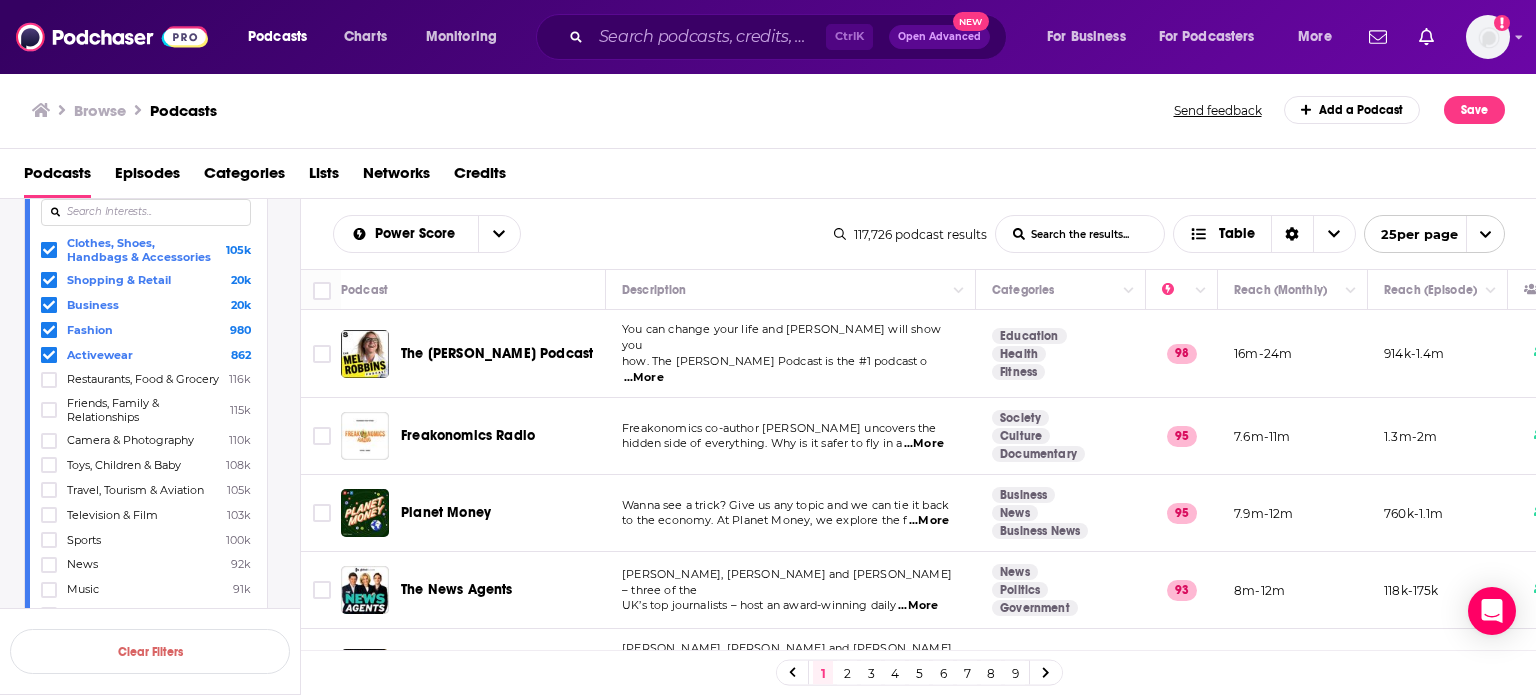 click on "Power Score List Search Input Search the results... Table" at bounding box center [583, 234] 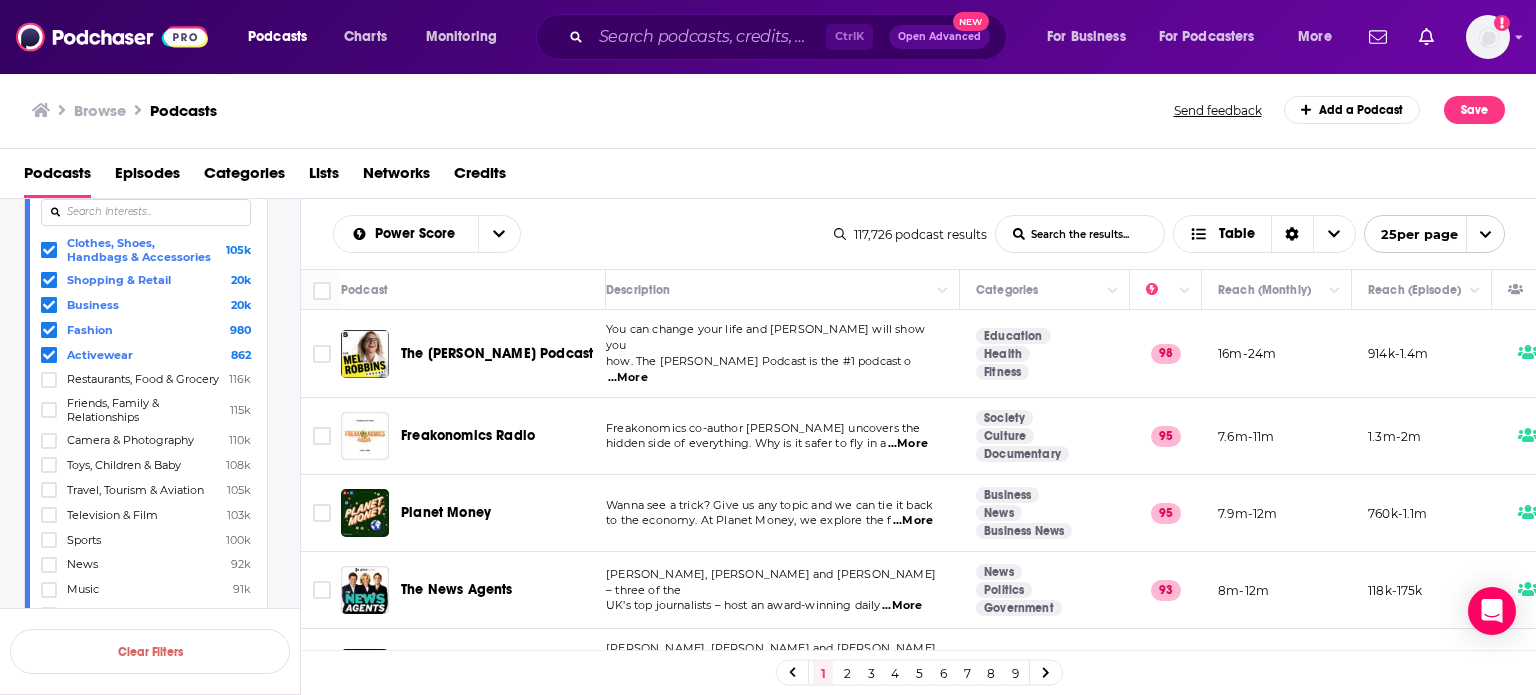 scroll, scrollTop: 0, scrollLeft: 0, axis: both 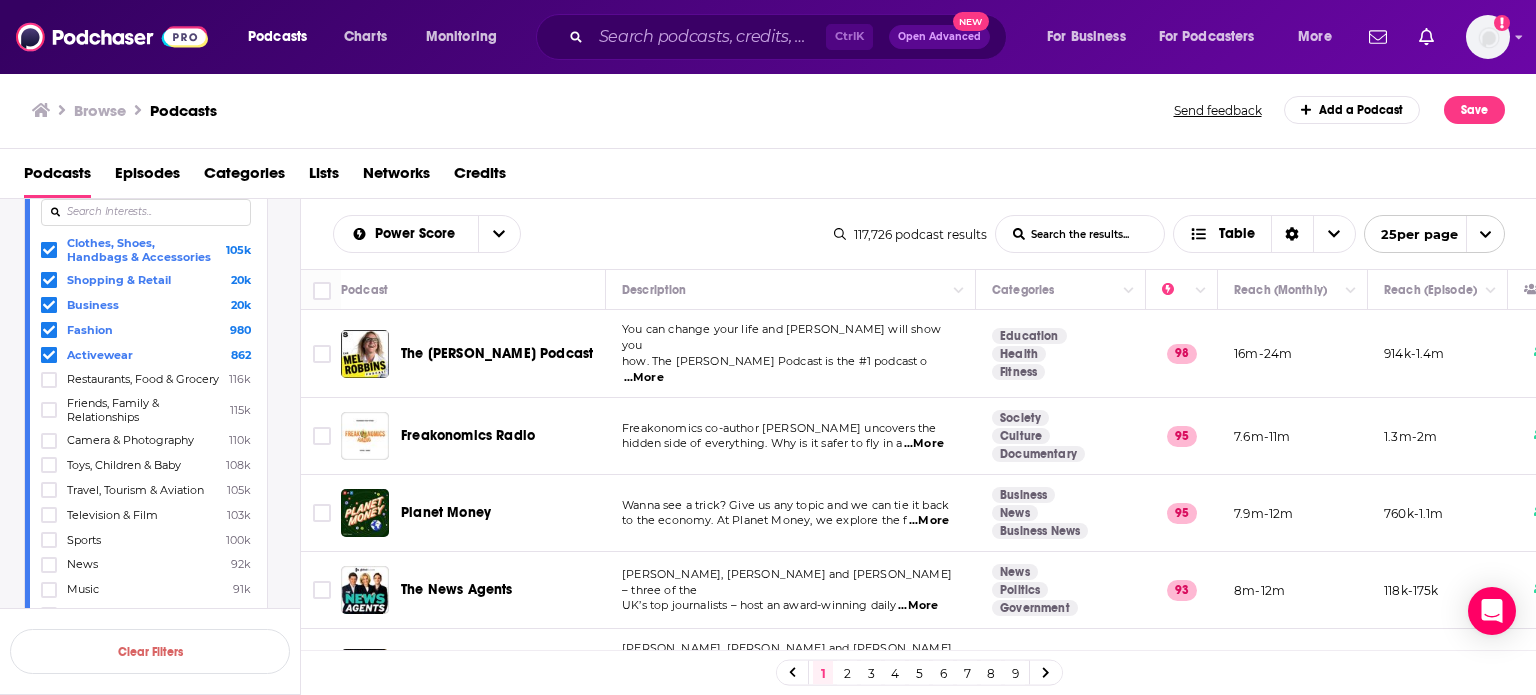click on "...More" at bounding box center [924, 444] 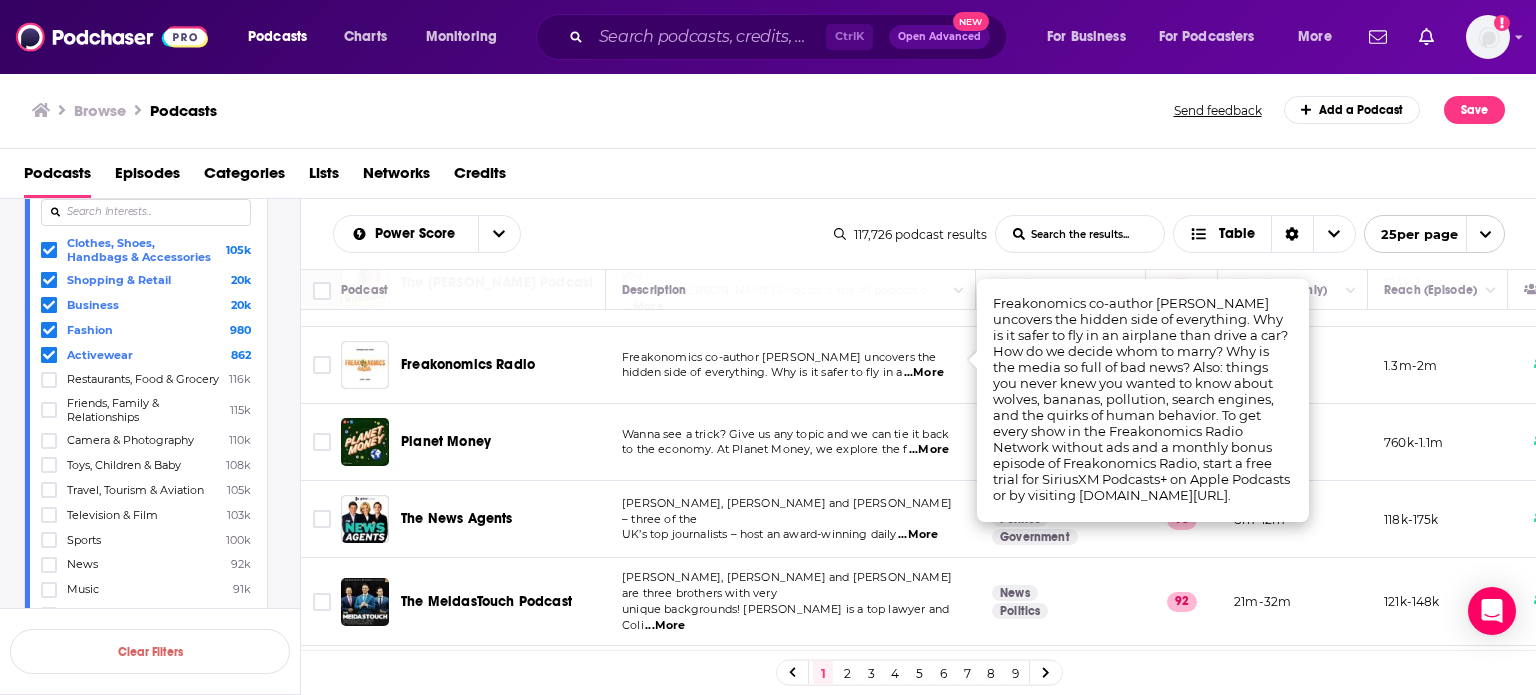 scroll, scrollTop: 72, scrollLeft: 0, axis: vertical 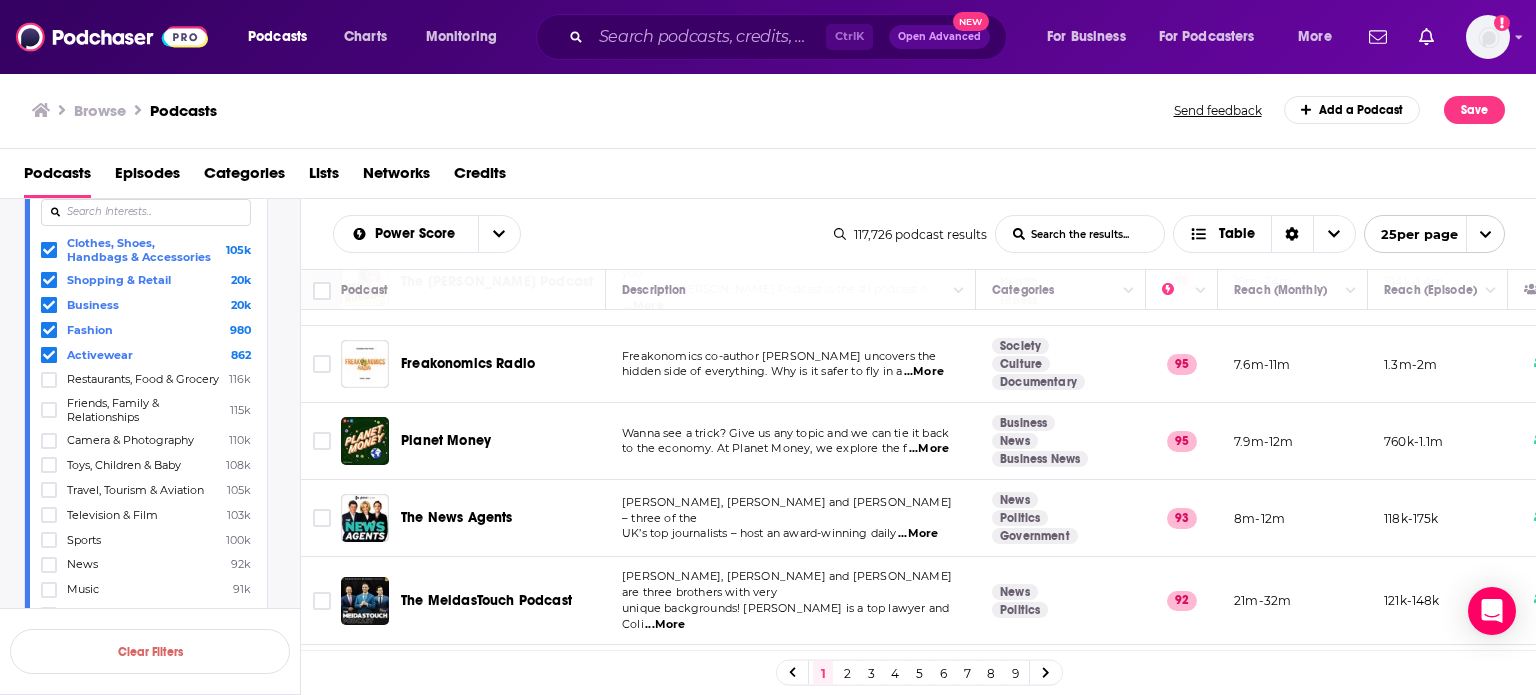 click on "Power Score List Search Input Search the results... Table" at bounding box center [583, 234] 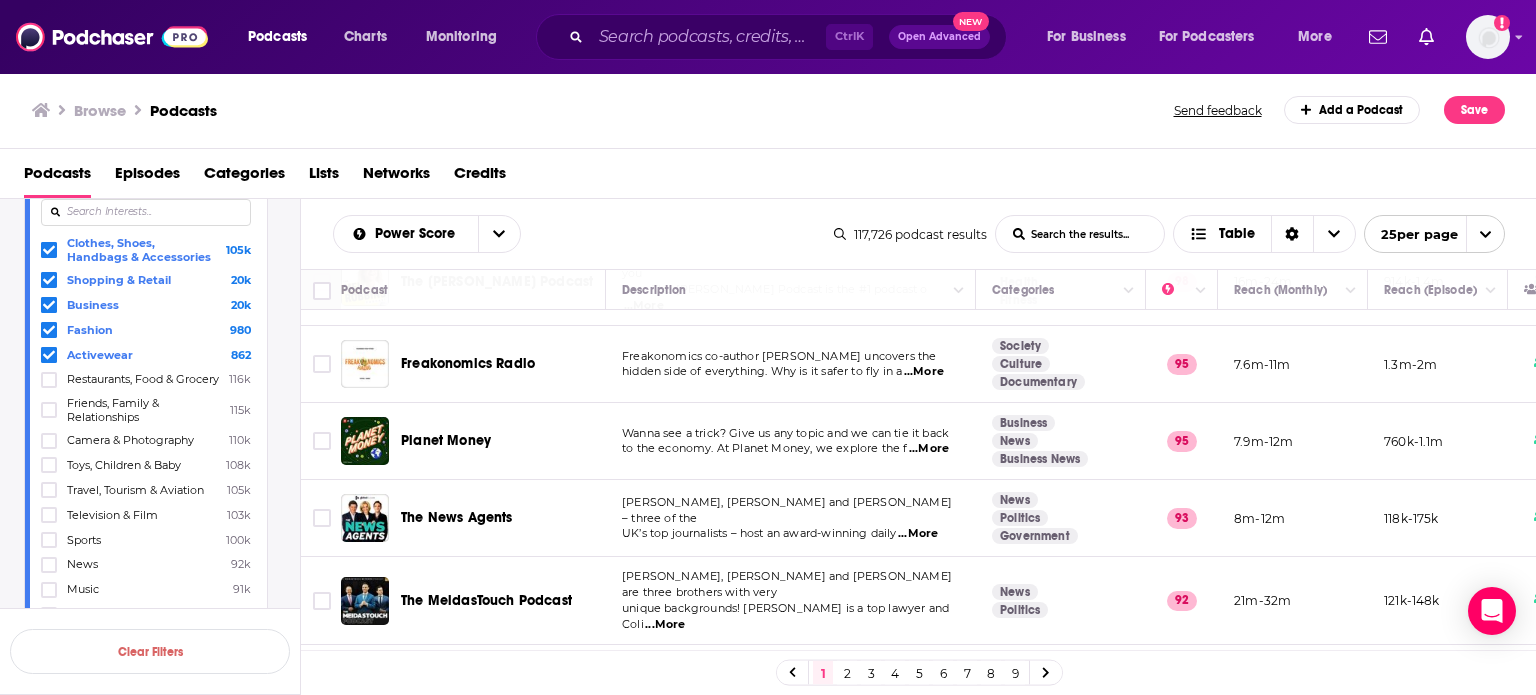 click on "...More" at bounding box center [929, 449] 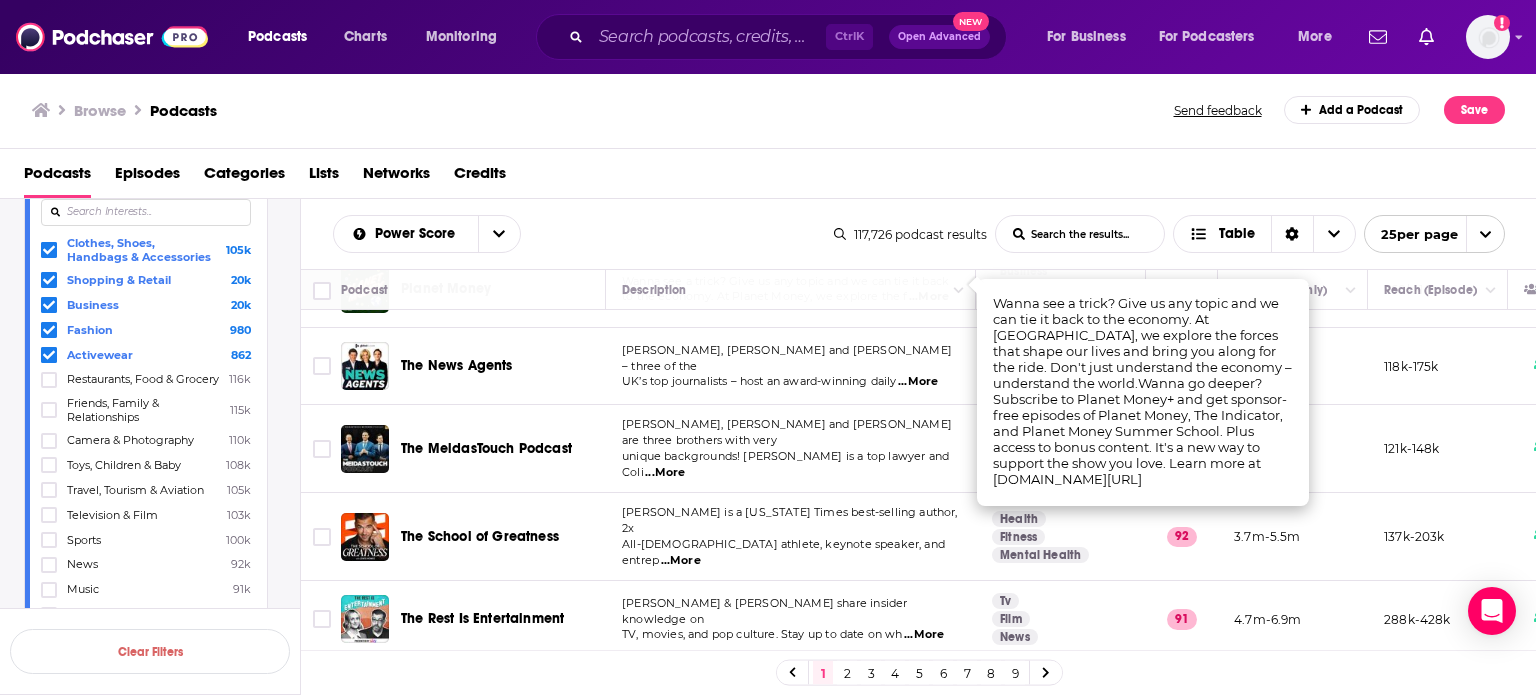 scroll, scrollTop: 223, scrollLeft: 0, axis: vertical 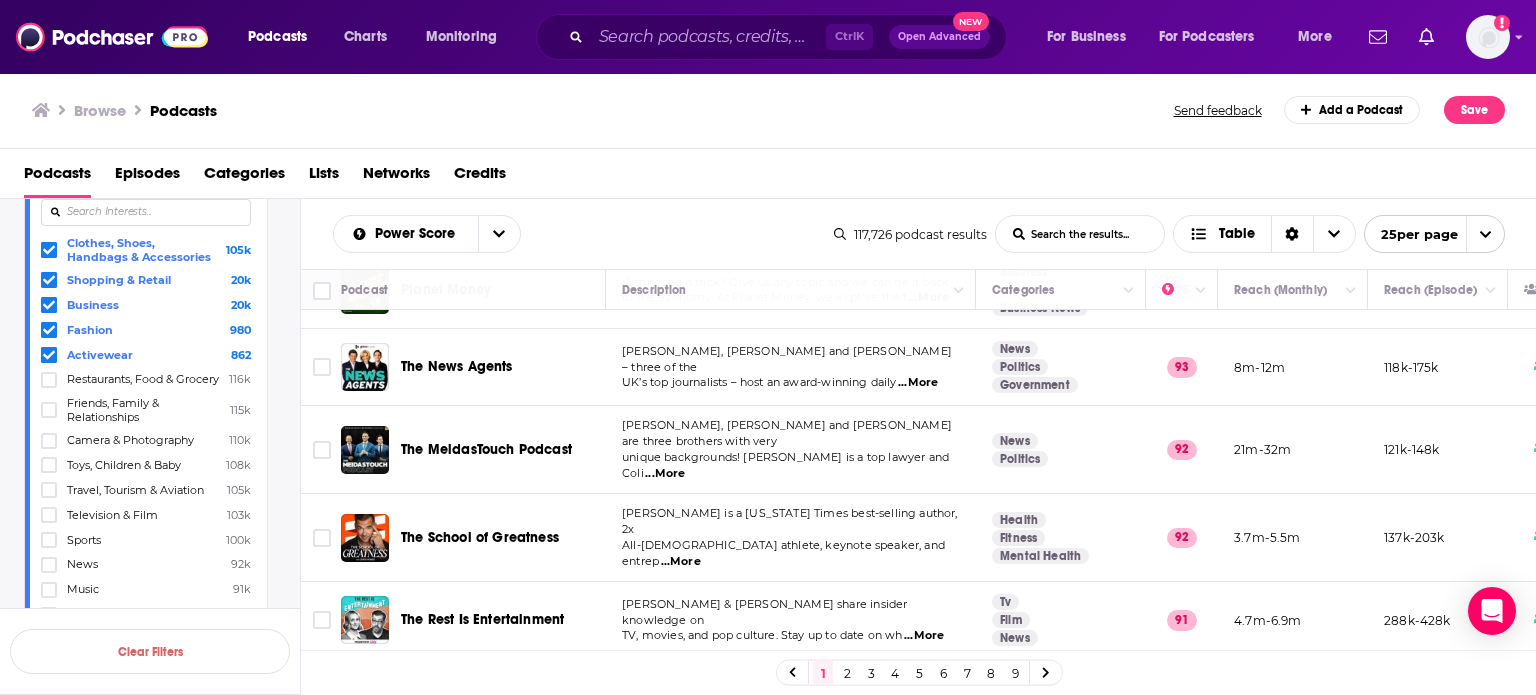click on "...More" at bounding box center [681, 562] 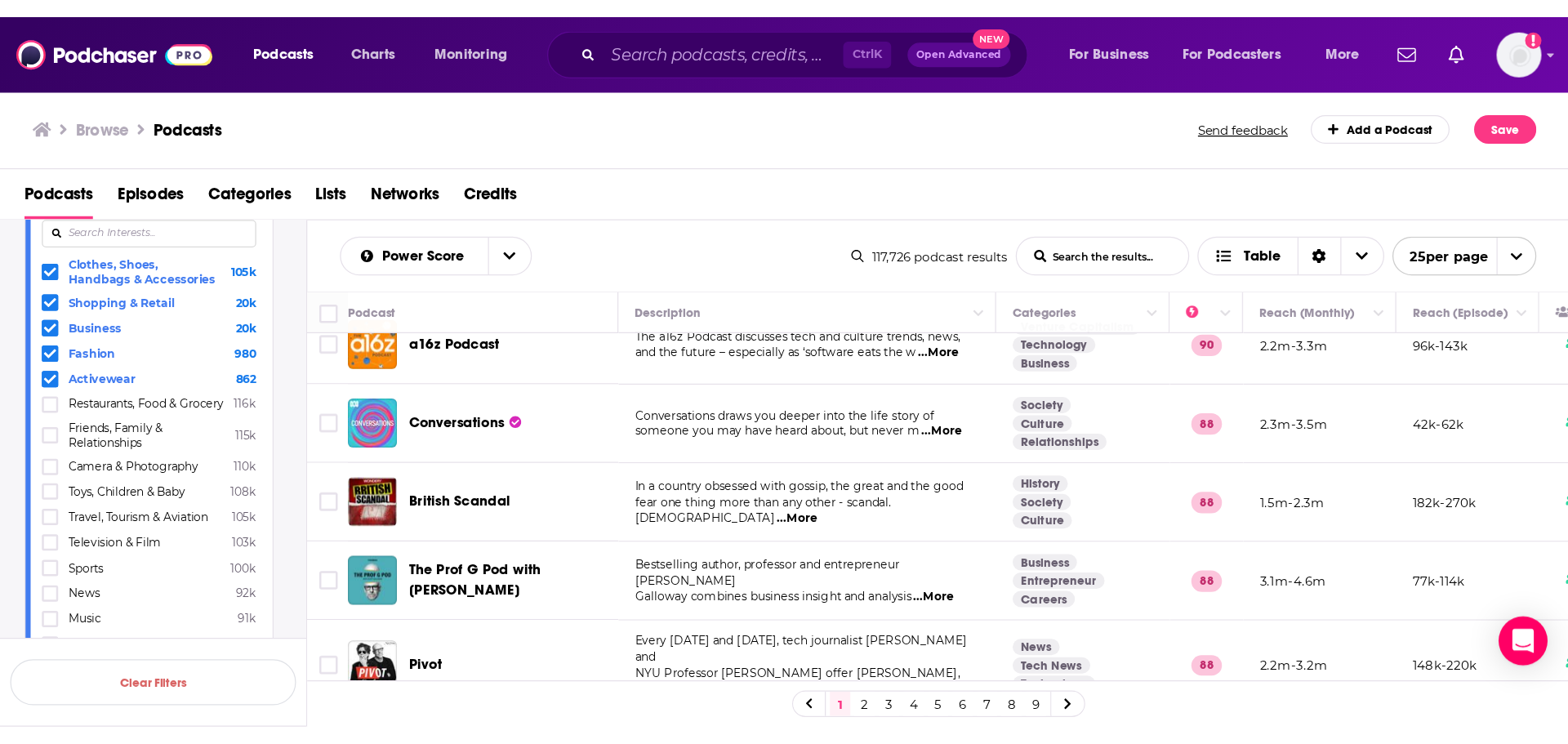 scroll, scrollTop: 869, scrollLeft: 0, axis: vertical 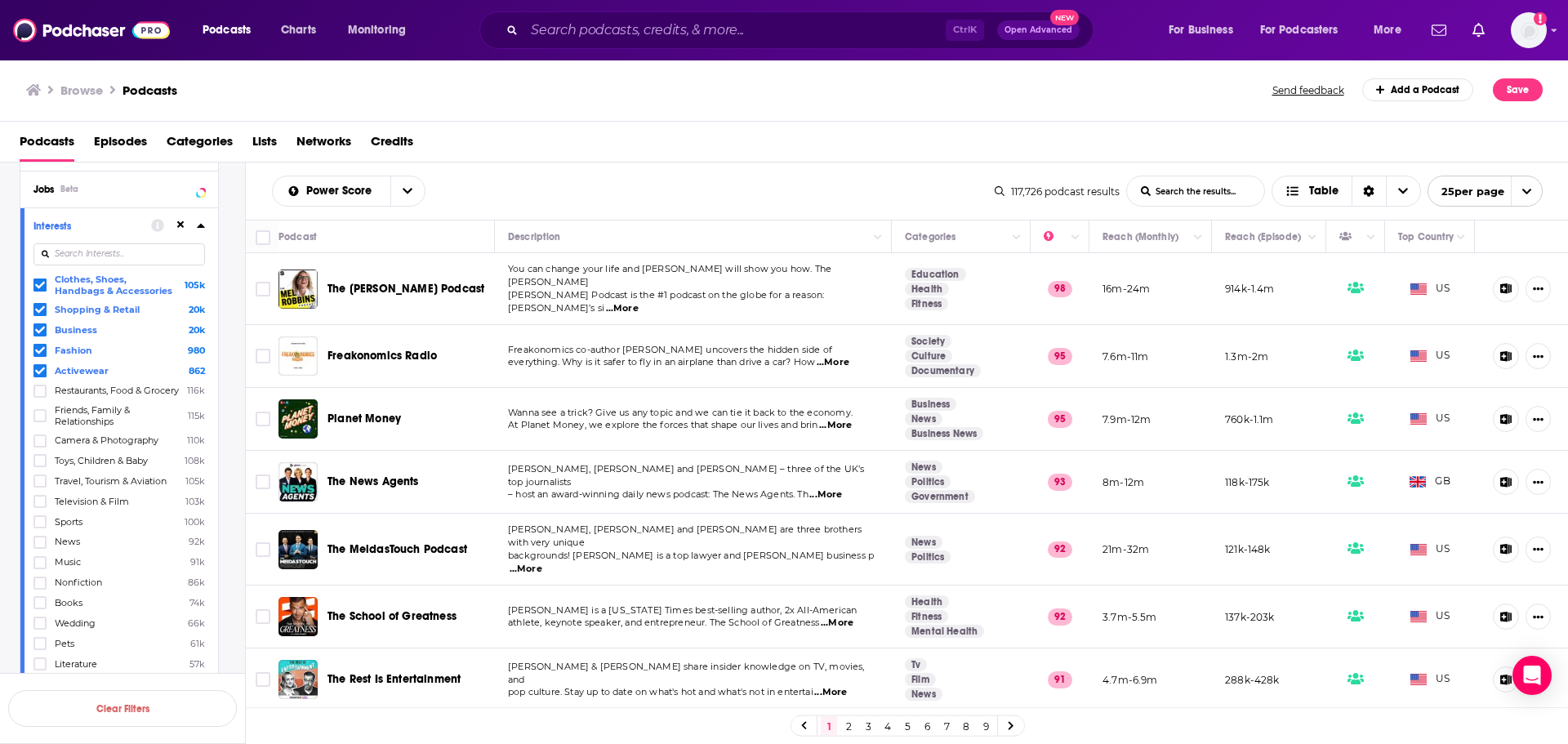 click 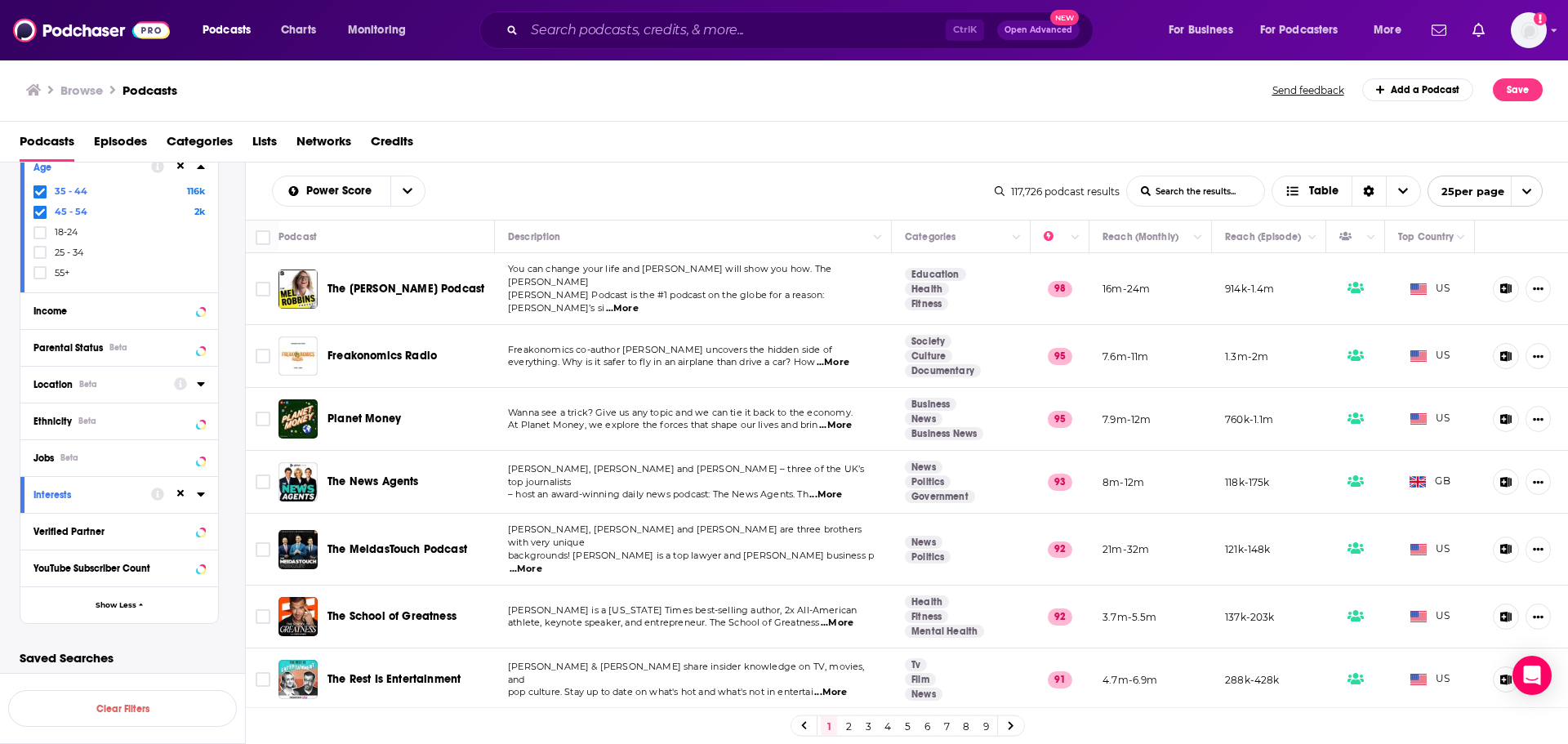 scroll, scrollTop: 363, scrollLeft: 0, axis: vertical 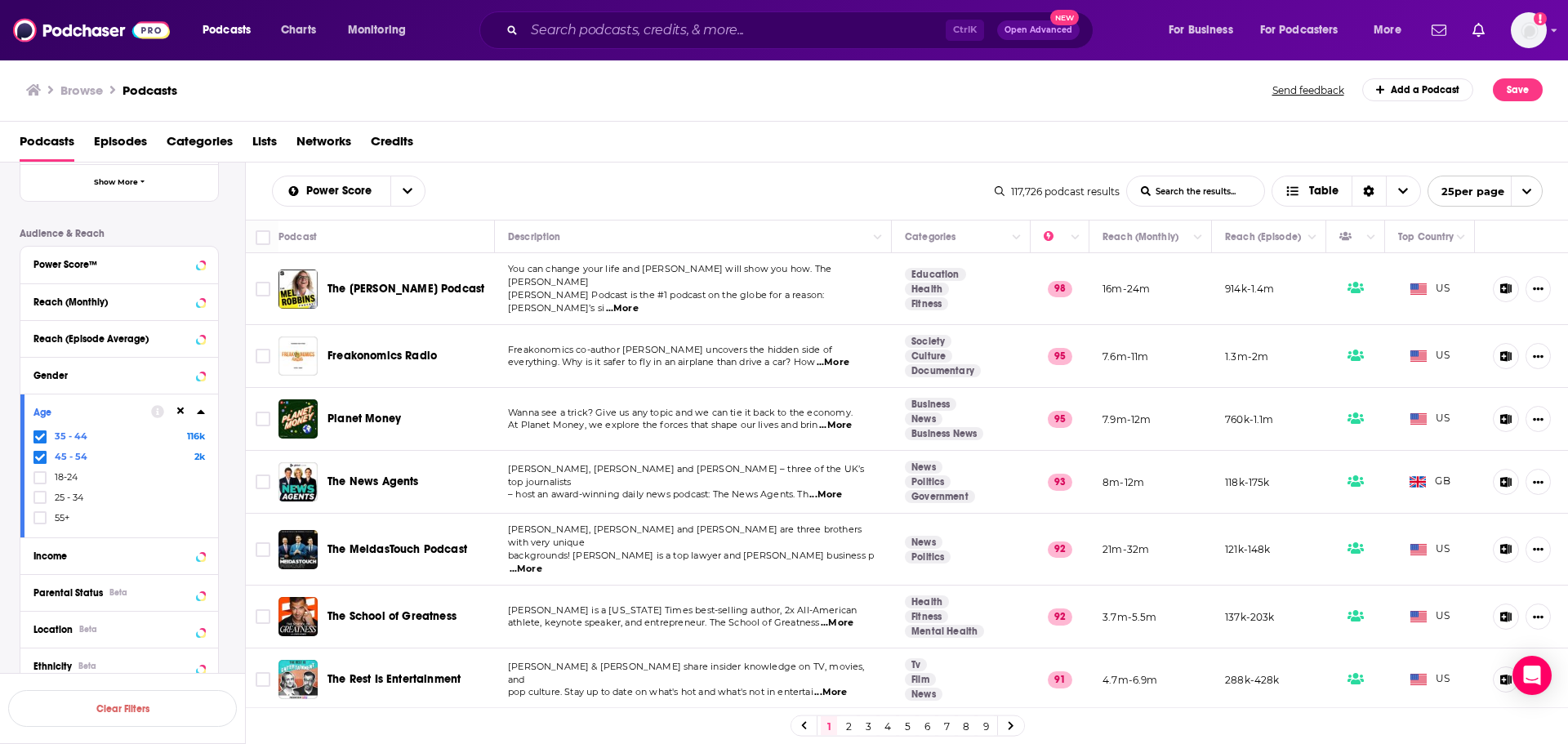 click 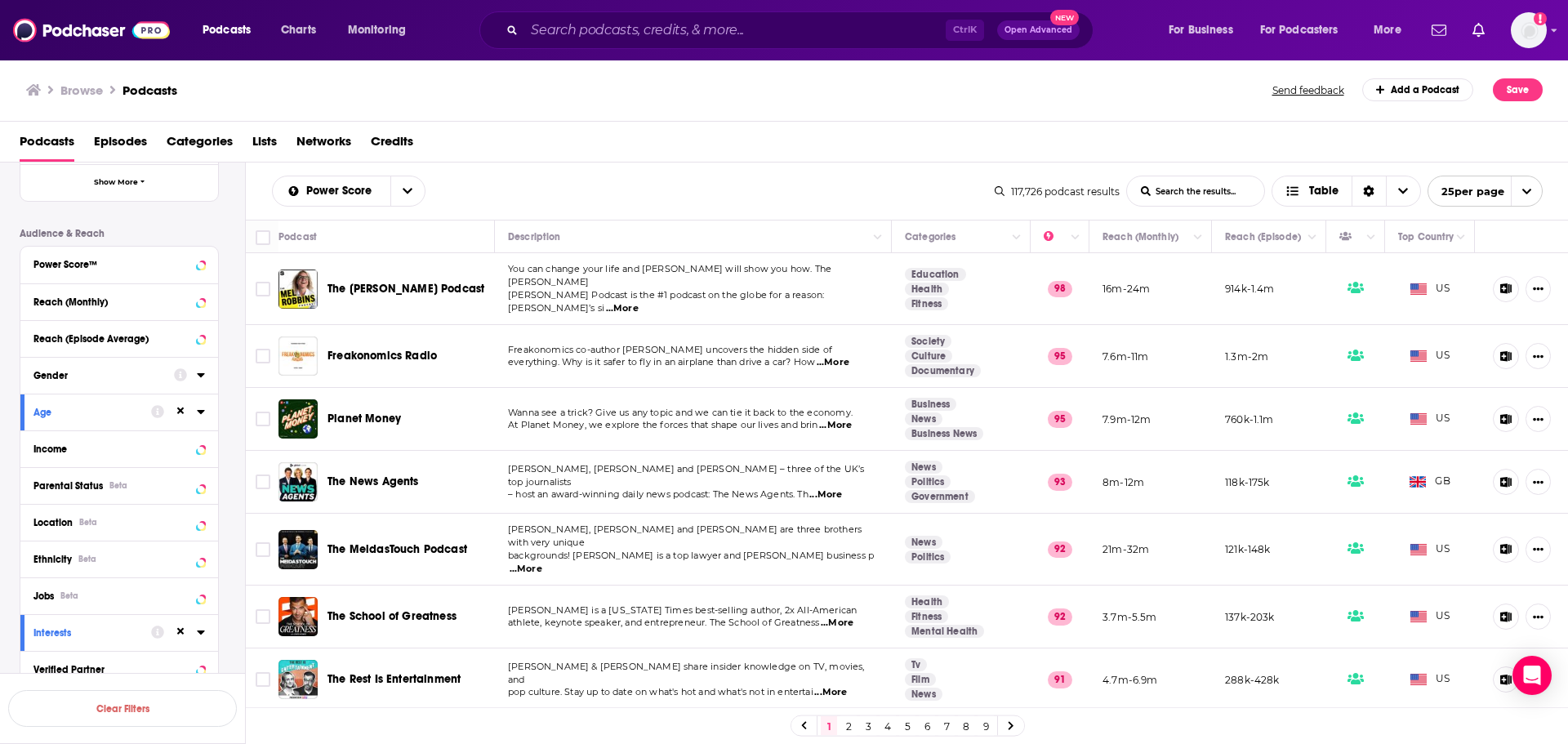 click at bounding box center (189, 374) 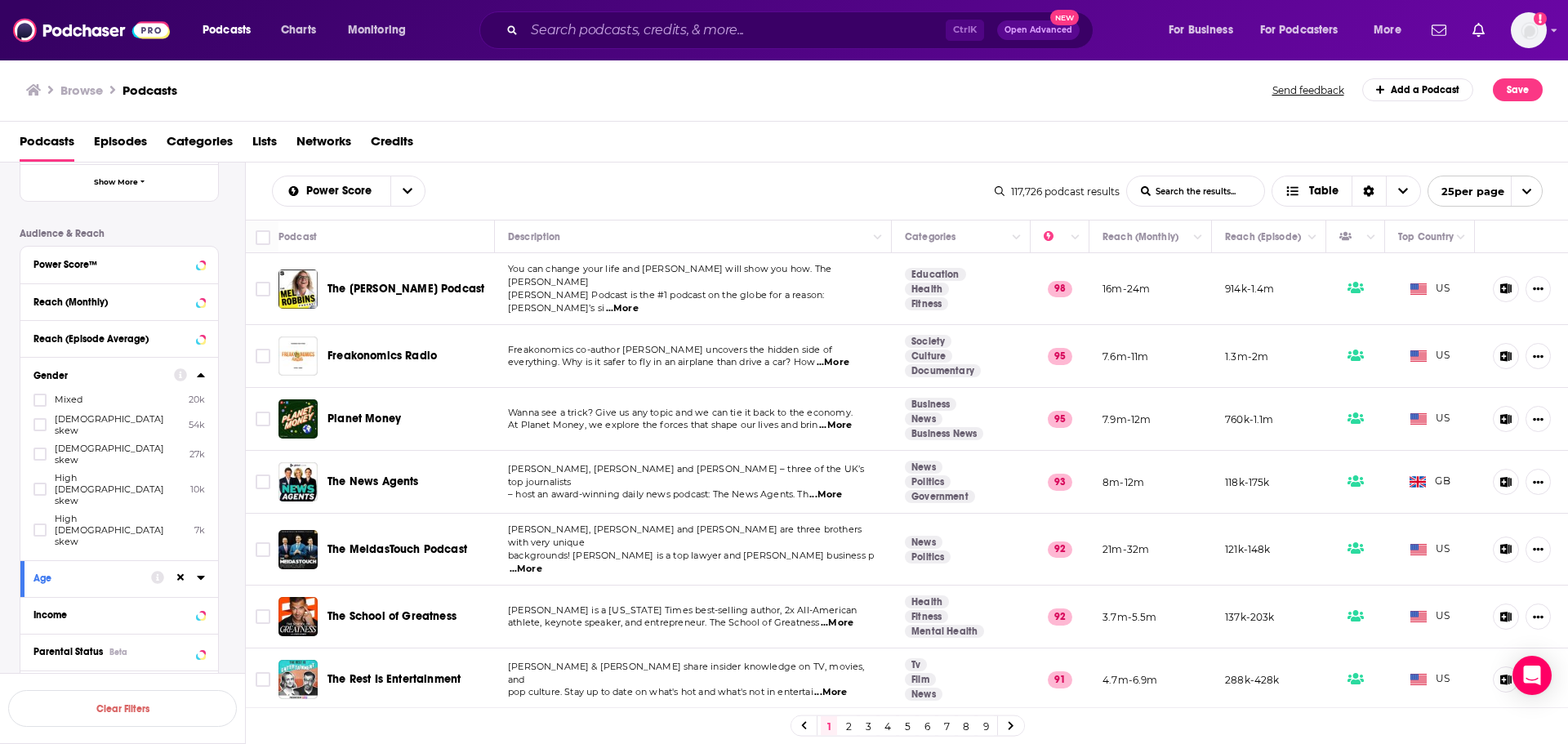 click 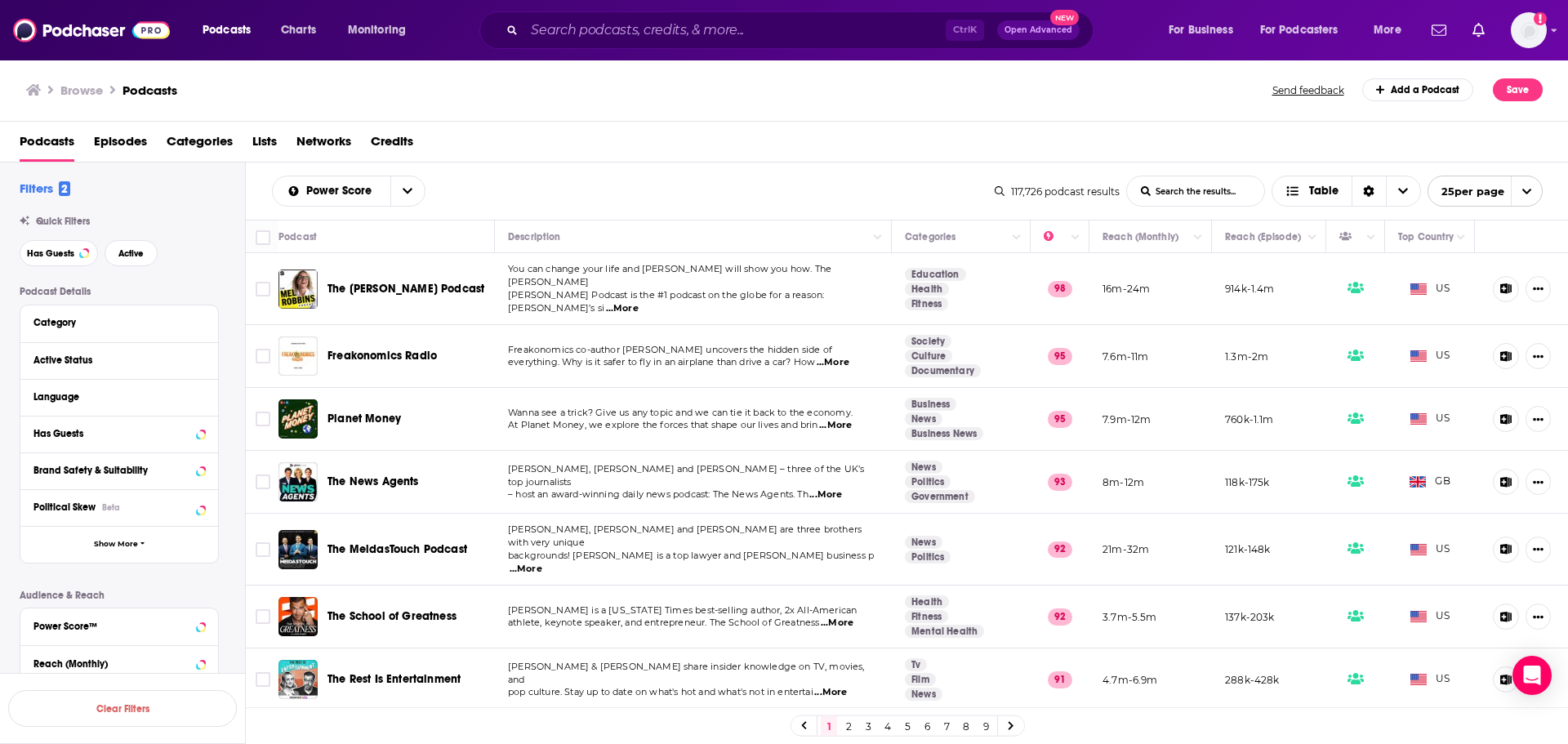 scroll, scrollTop: 0, scrollLeft: 0, axis: both 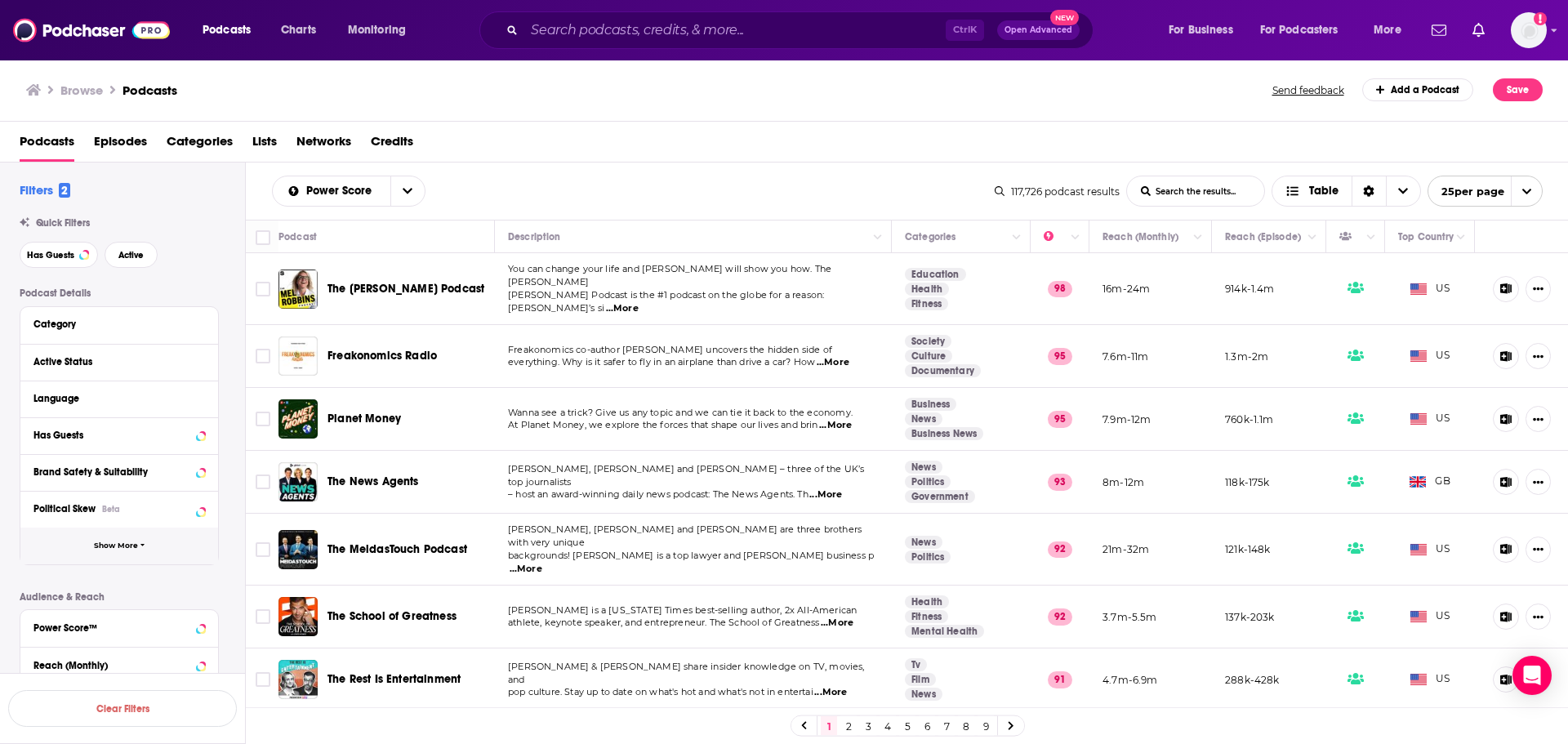click on "Show More" at bounding box center (116, 546) 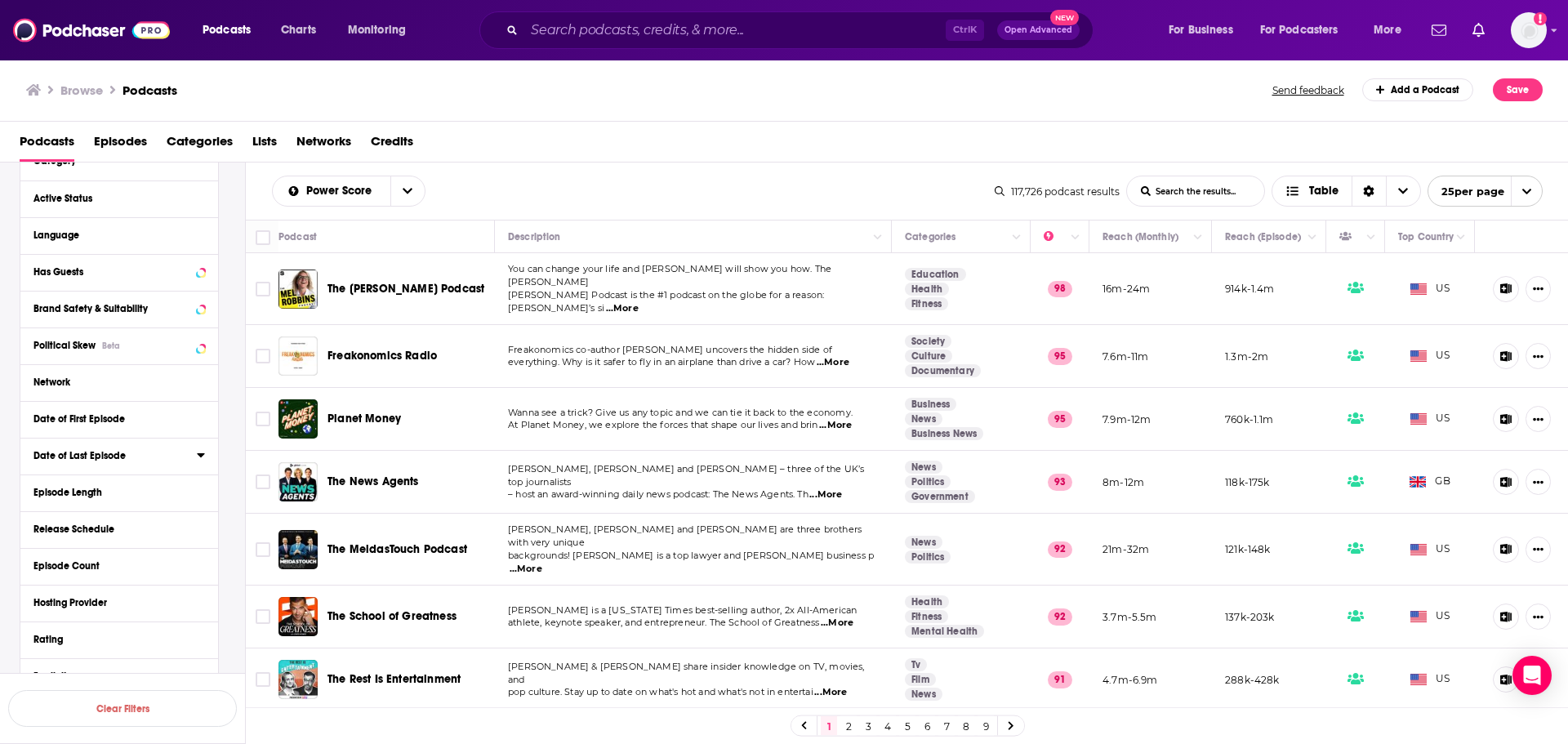 scroll, scrollTop: 245, scrollLeft: 0, axis: vertical 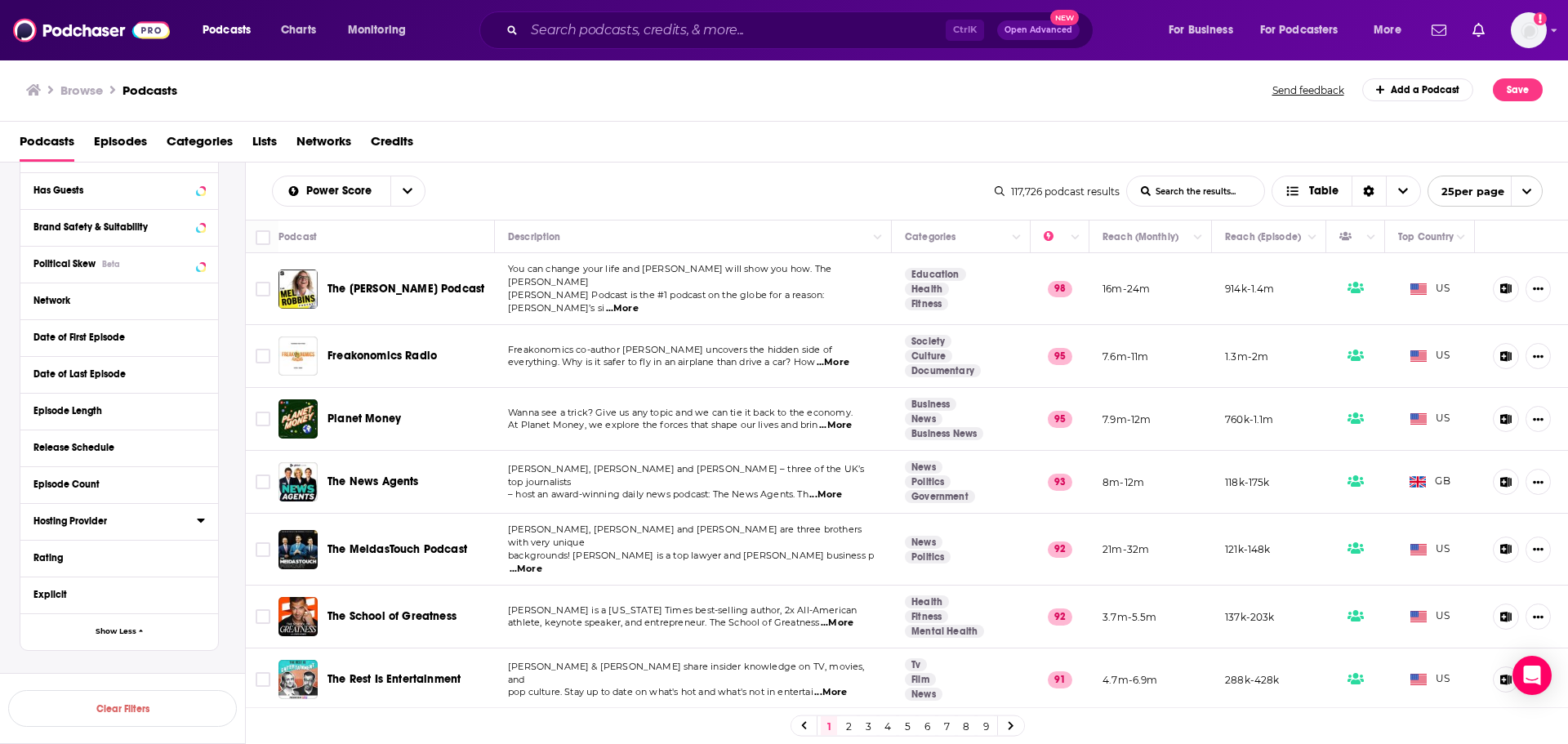 click 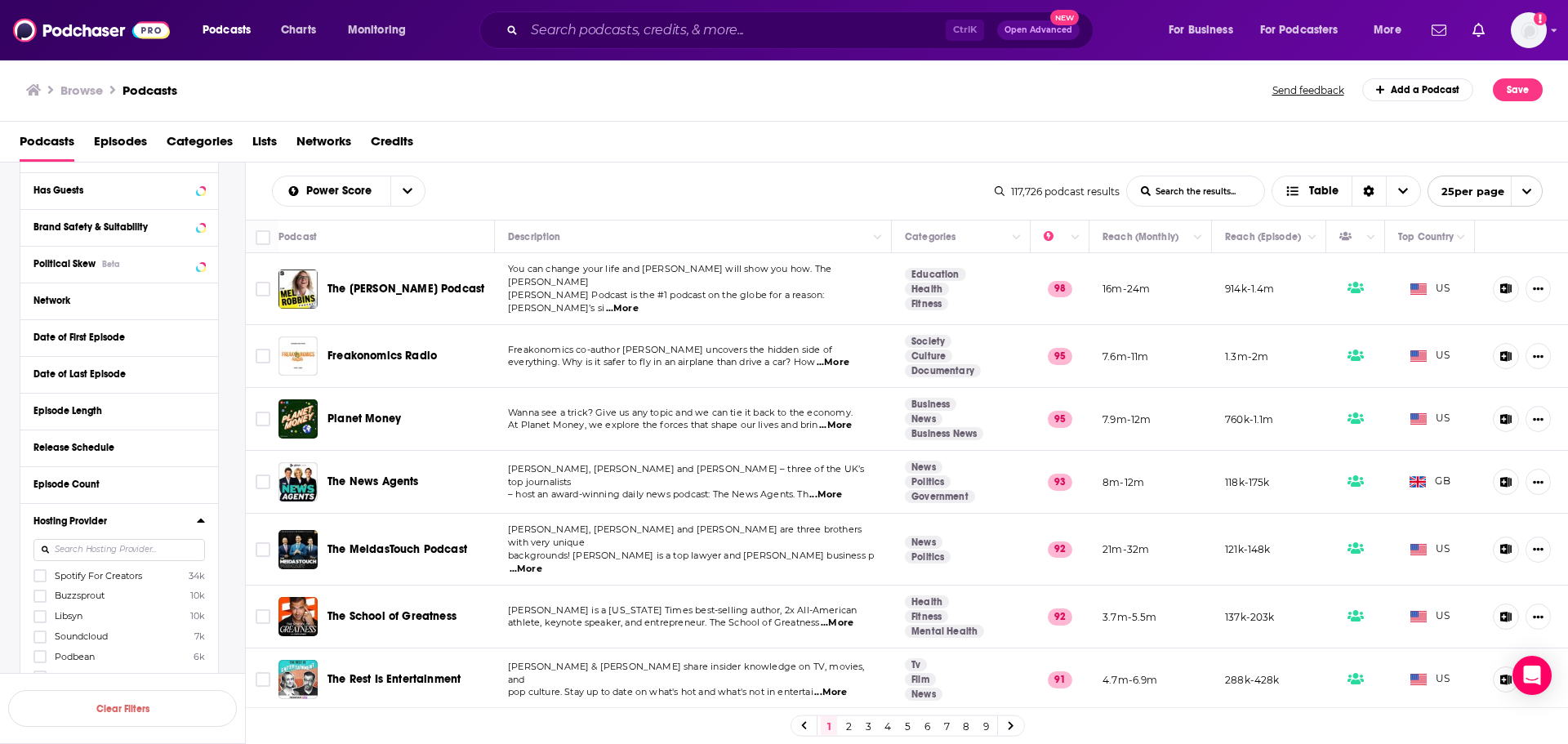 click 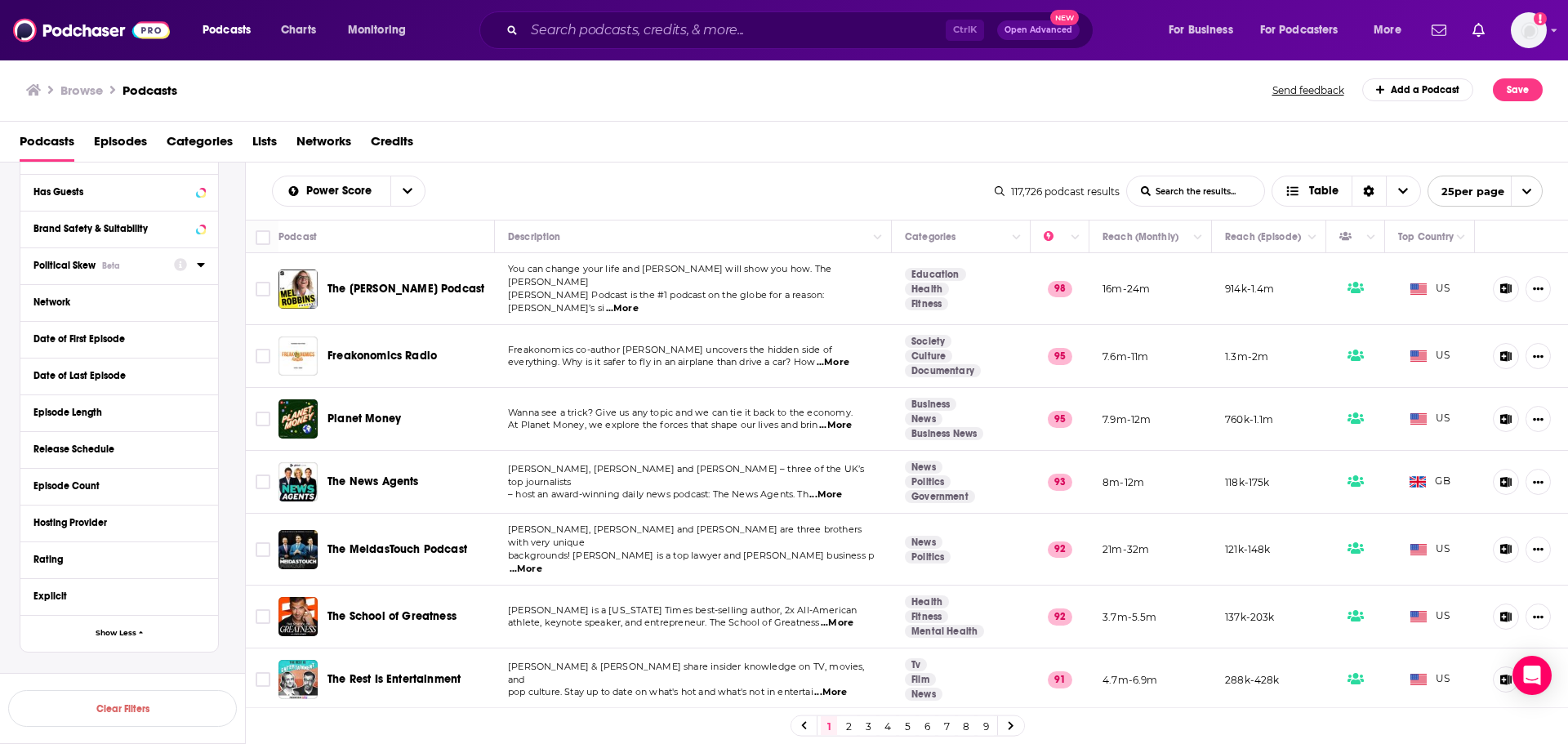 scroll, scrollTop: 245, scrollLeft: 0, axis: vertical 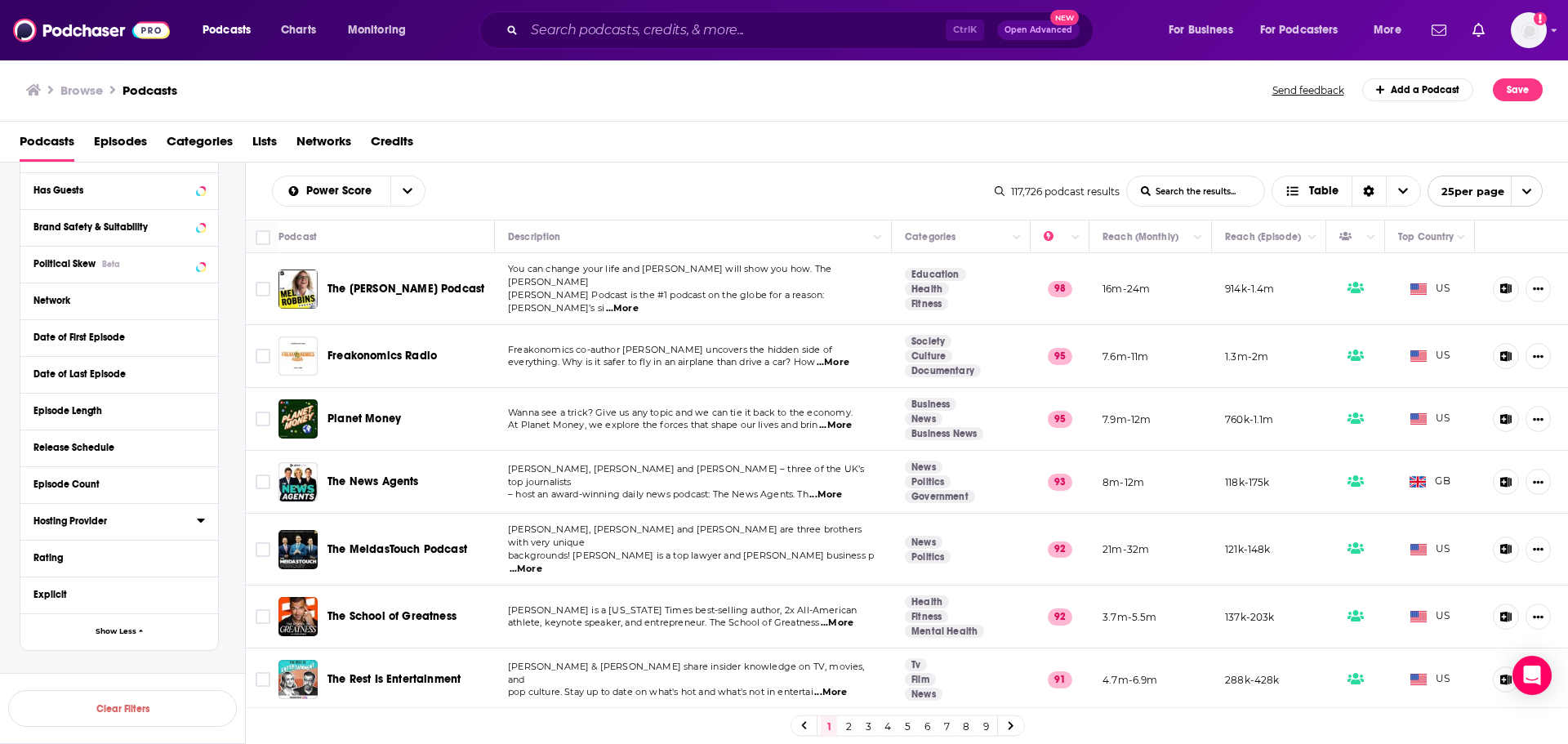 click 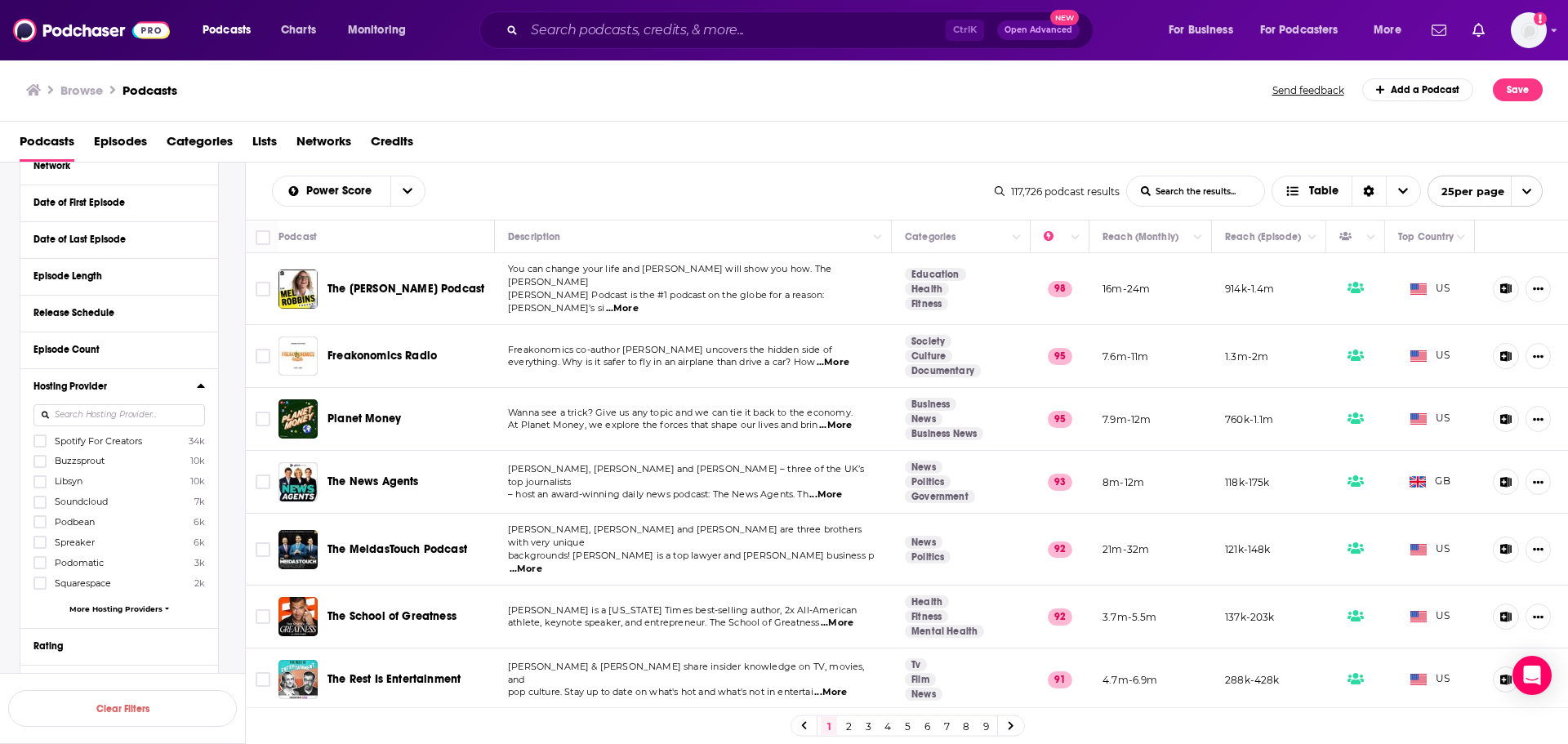 scroll, scrollTop: 408, scrollLeft: 0, axis: vertical 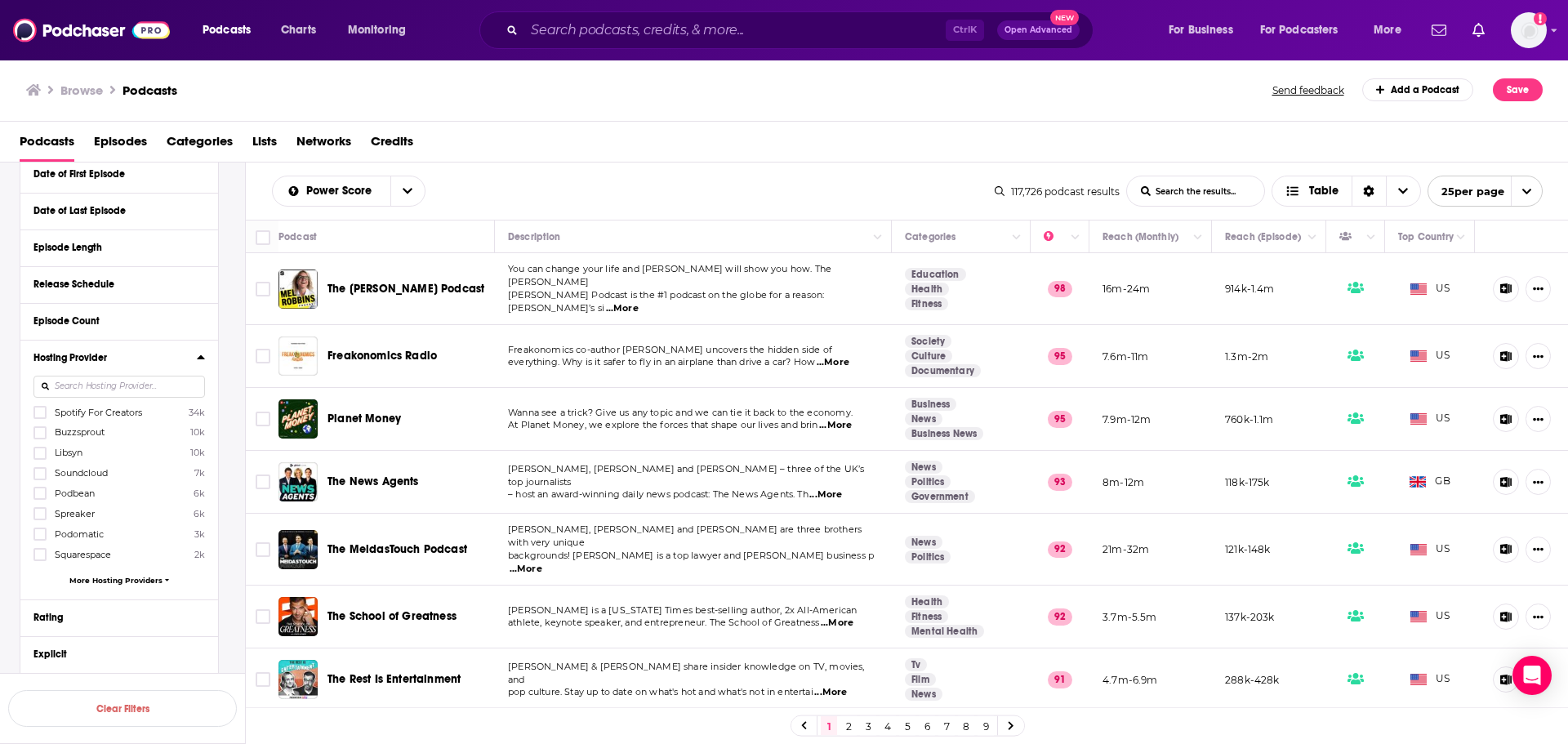 click 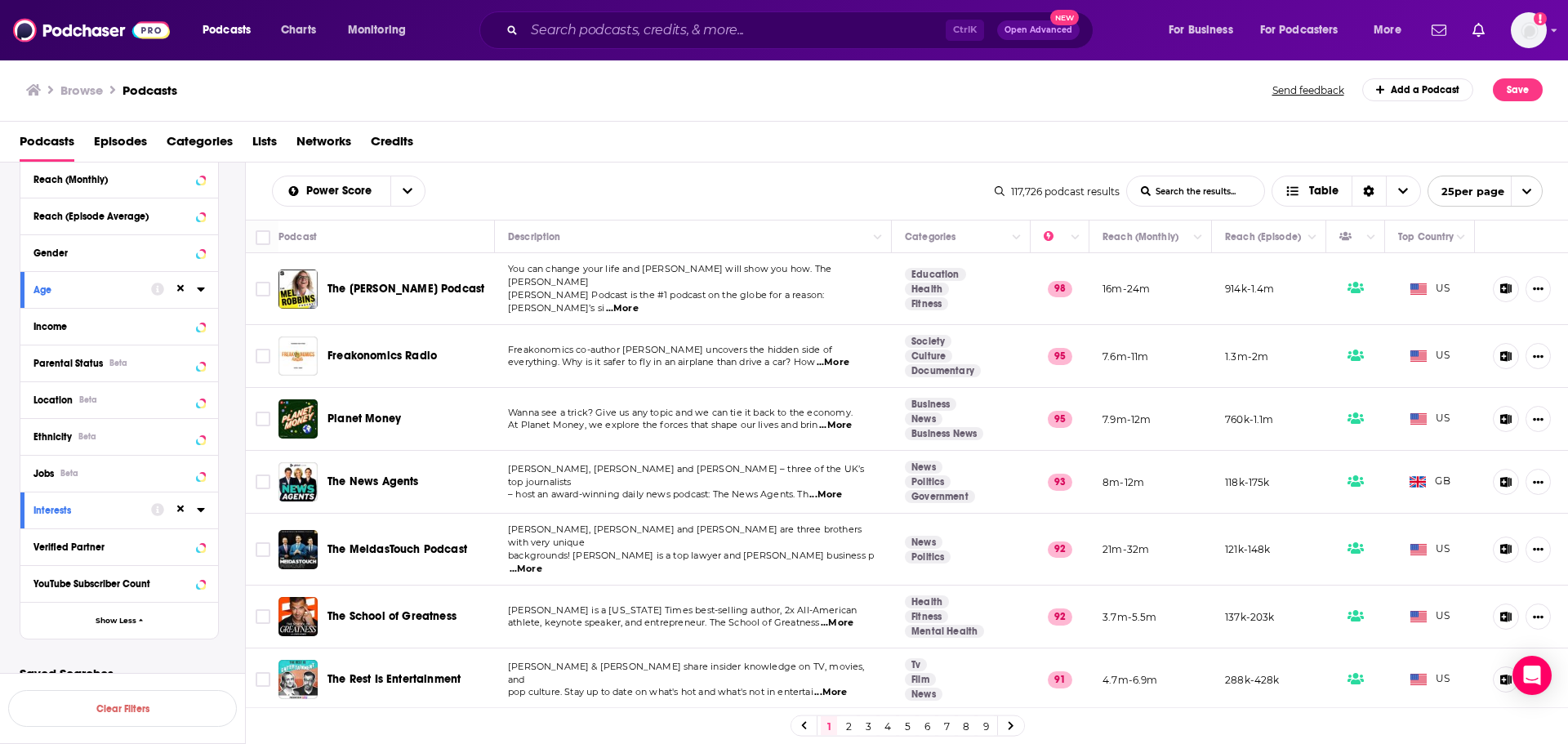 scroll, scrollTop: 832, scrollLeft: 0, axis: vertical 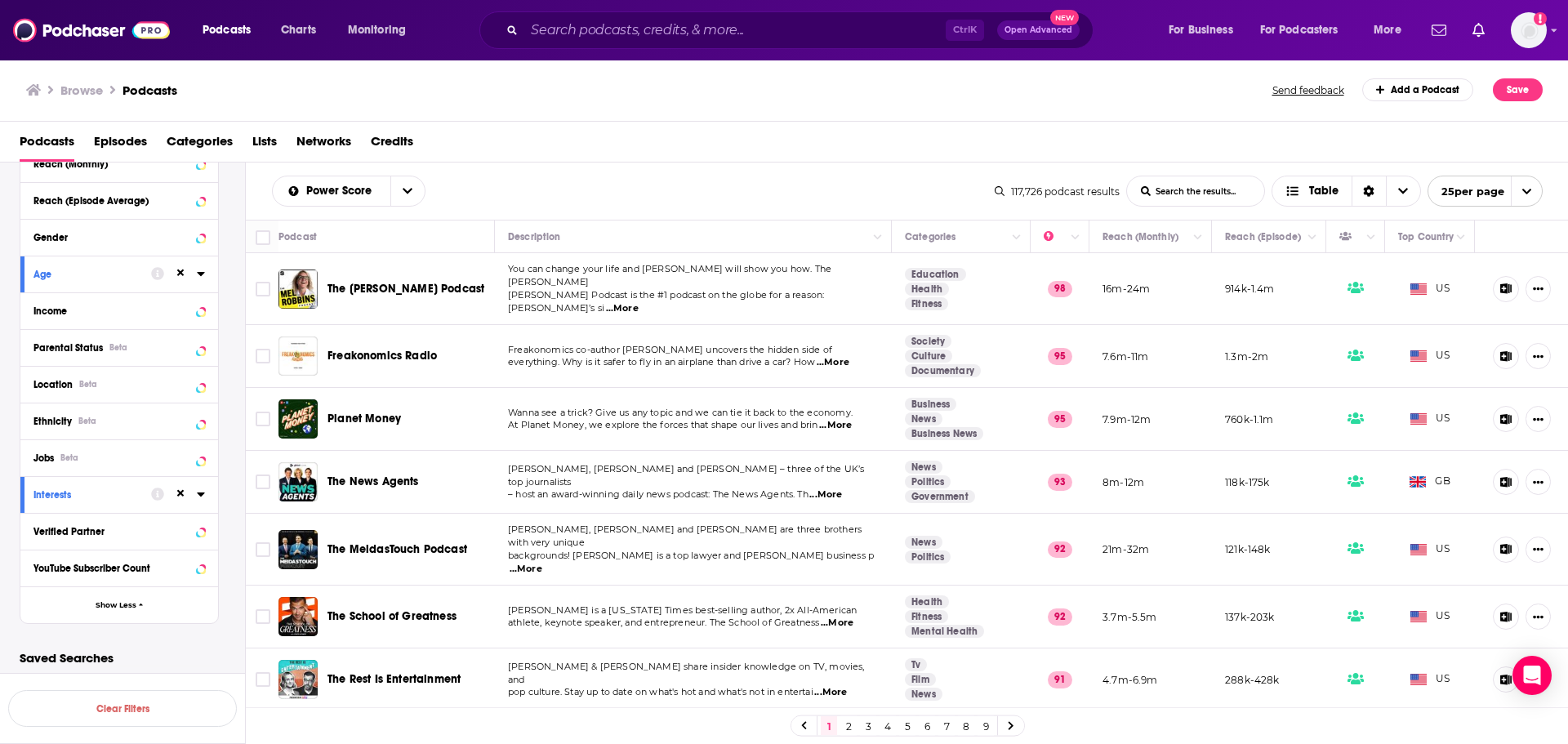 click 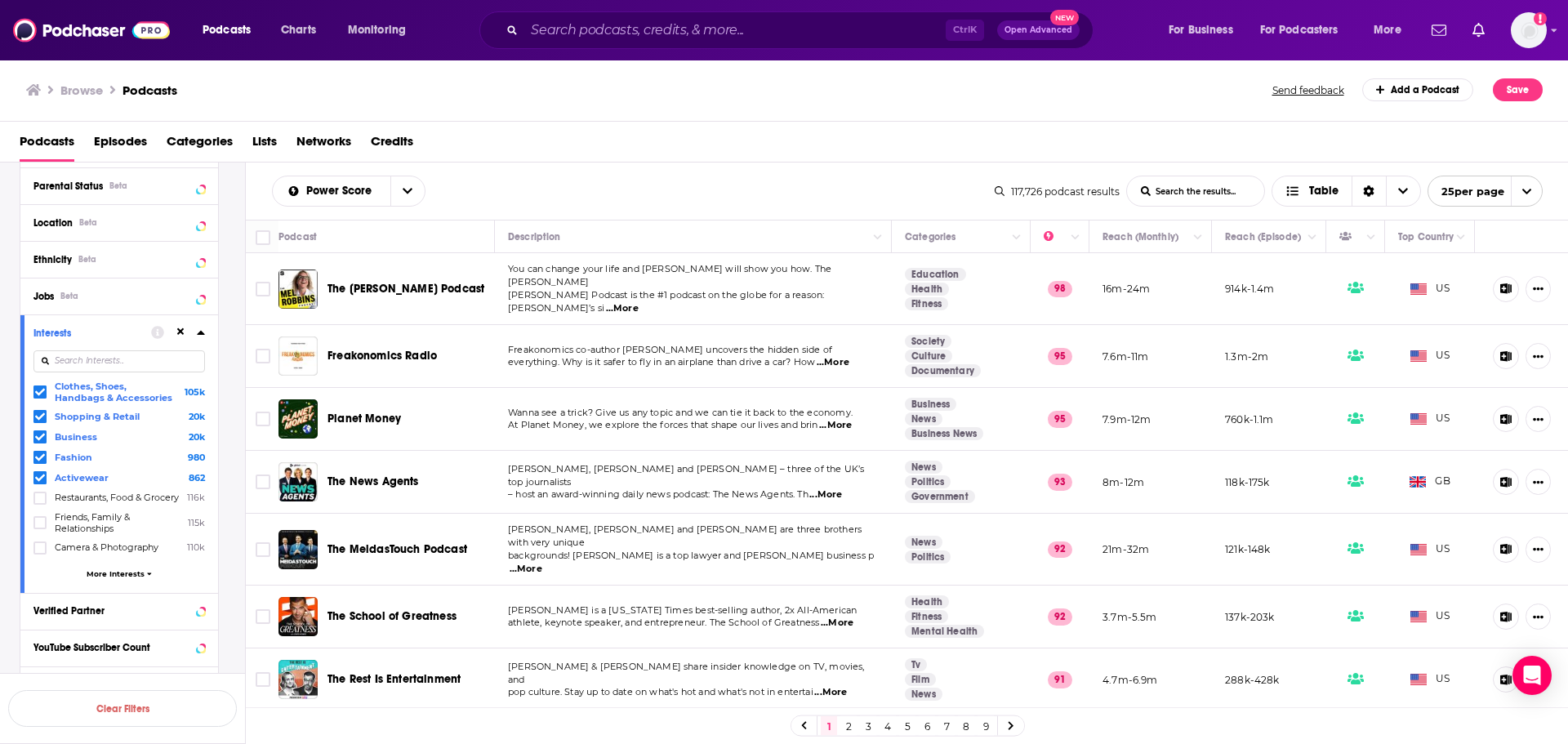 scroll, scrollTop: 996, scrollLeft: 0, axis: vertical 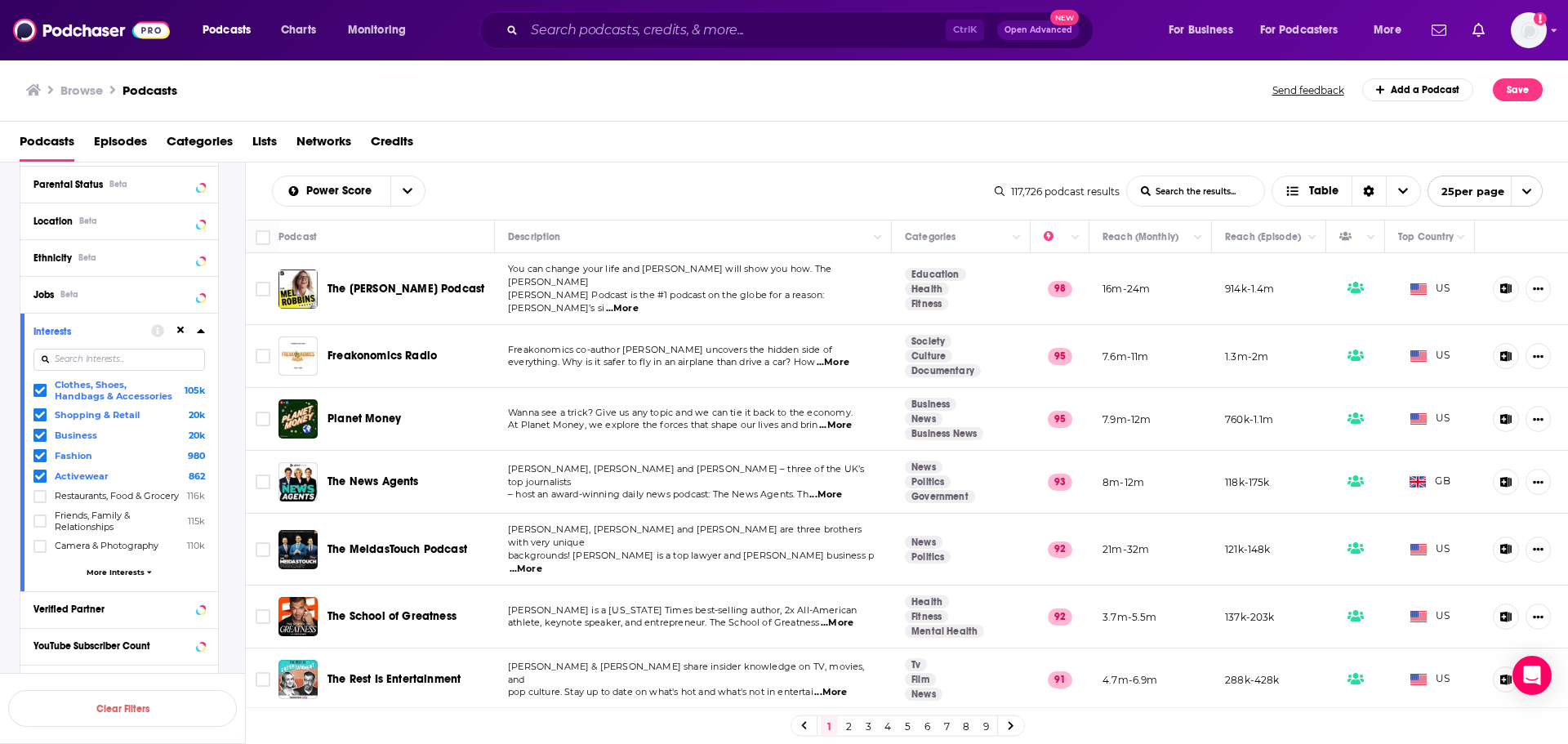 click on "More Interests" at bounding box center (115, 572) 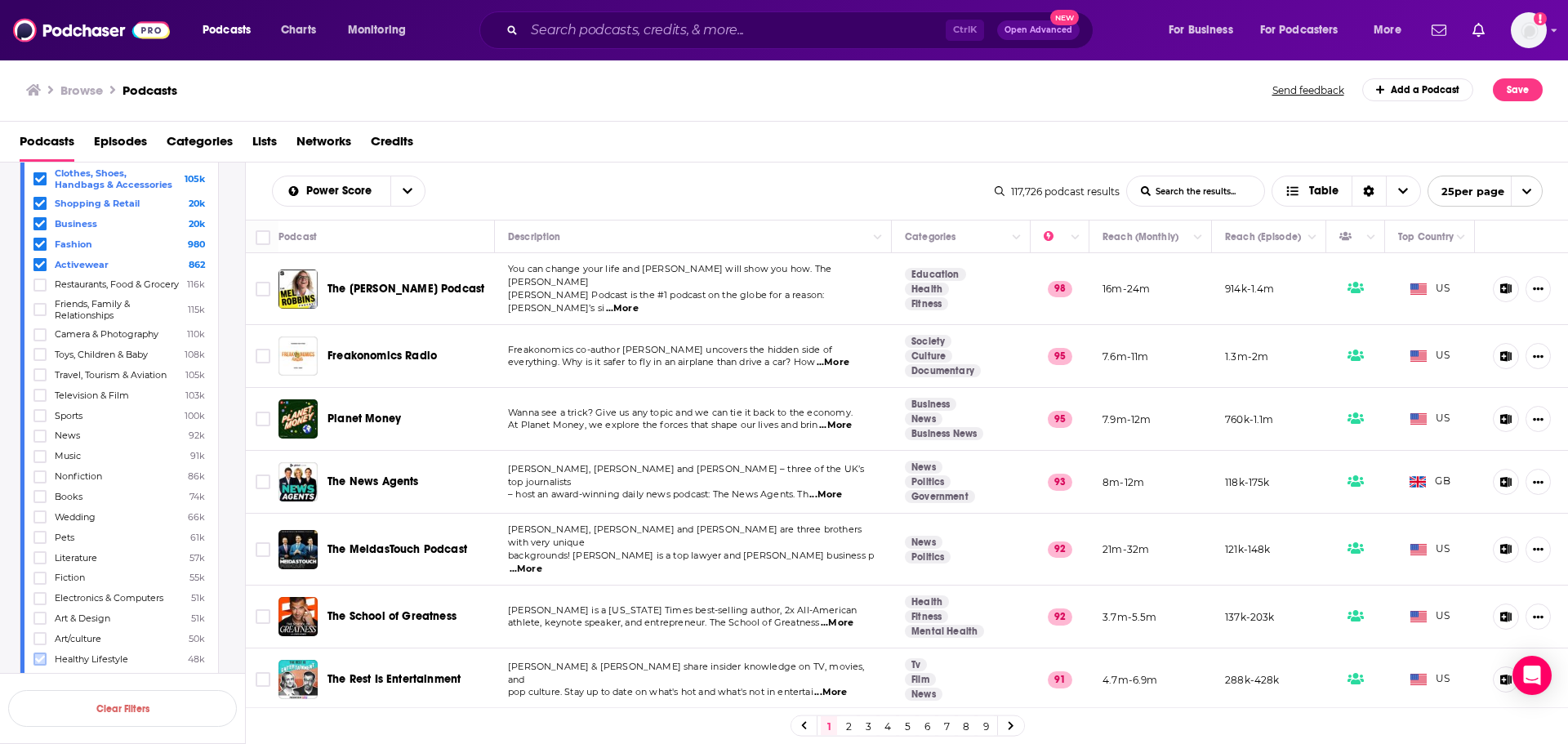 scroll, scrollTop: 914, scrollLeft: 0, axis: vertical 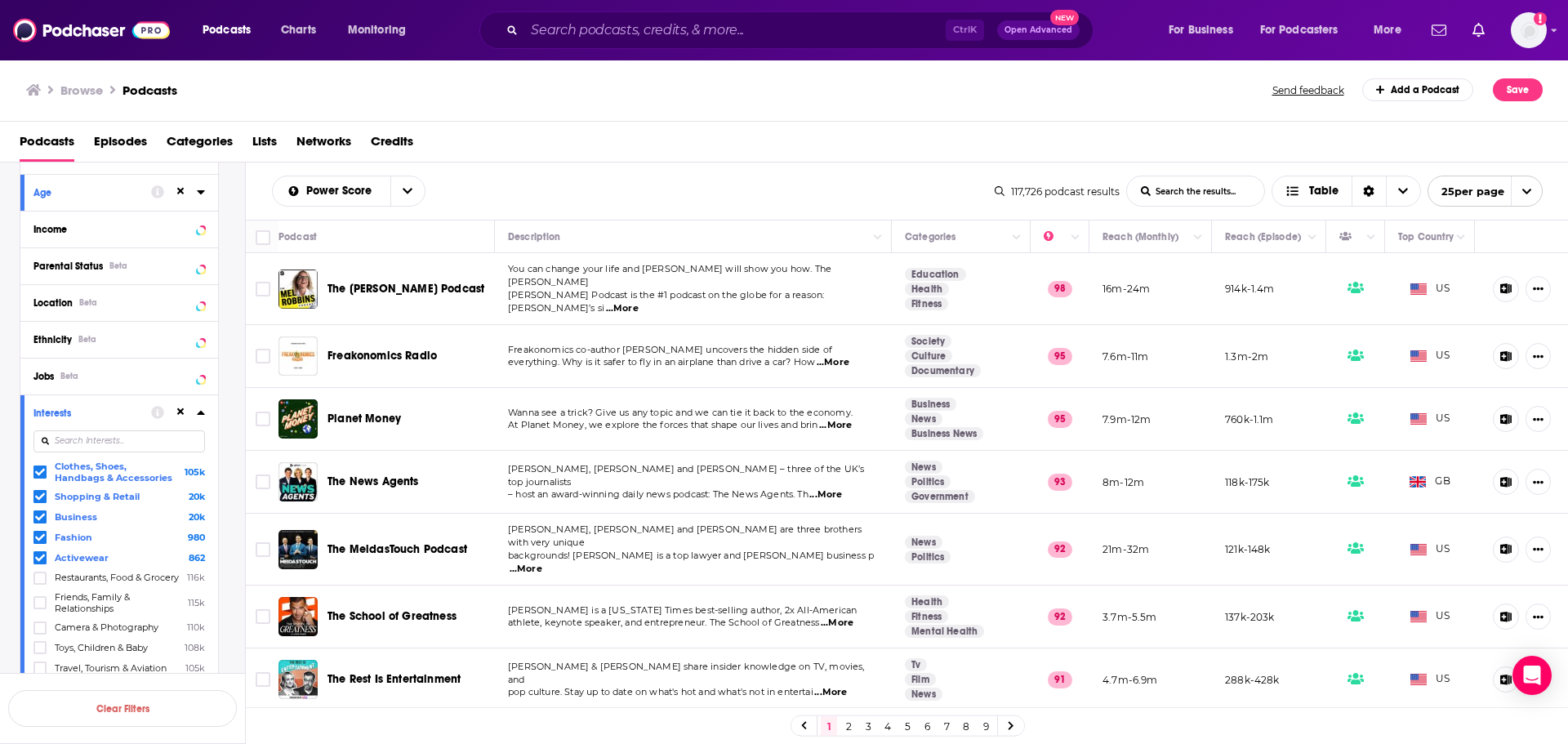 click on "Clothes, Shoes, Handbags & Accessories 105k" at bounding box center [119, 472] 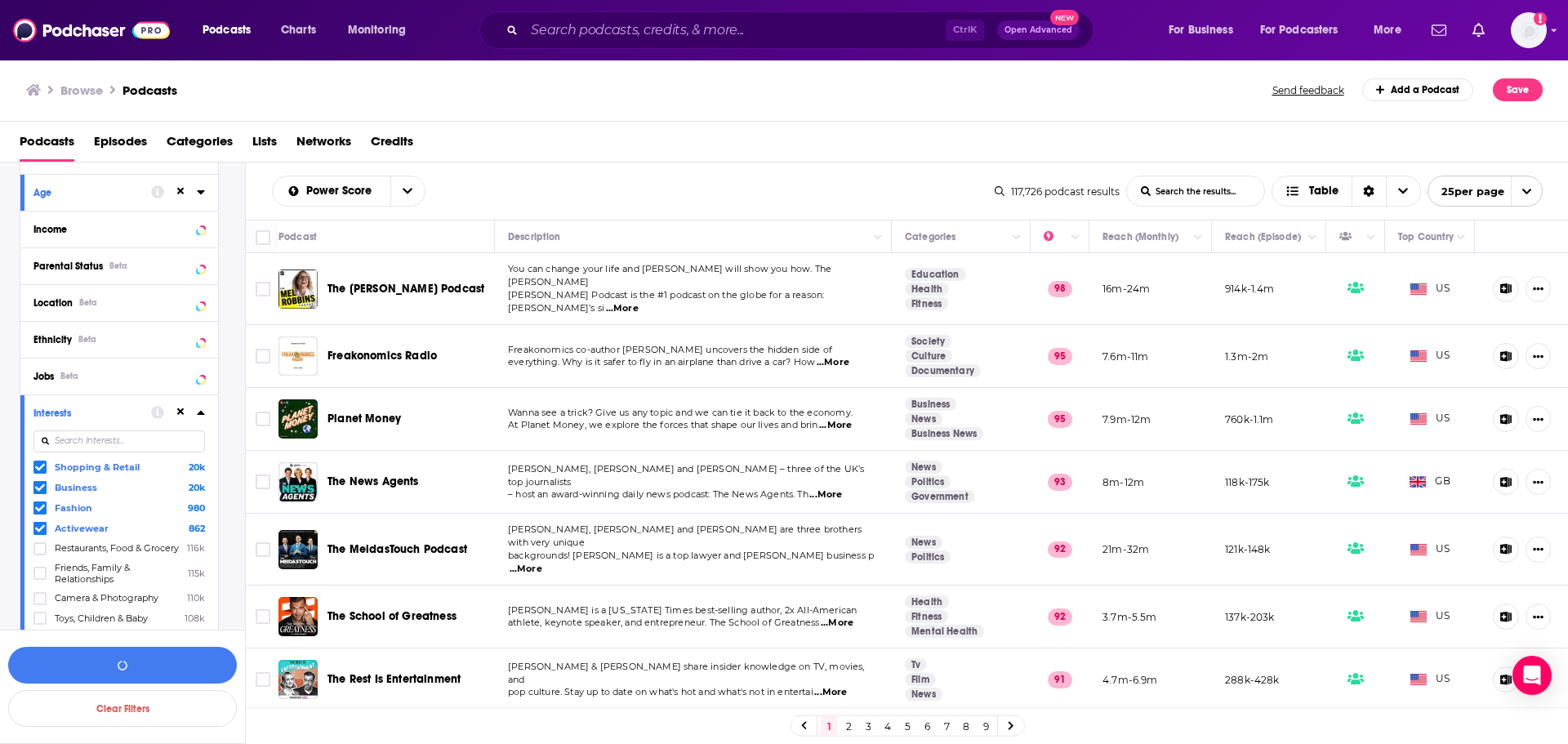 click 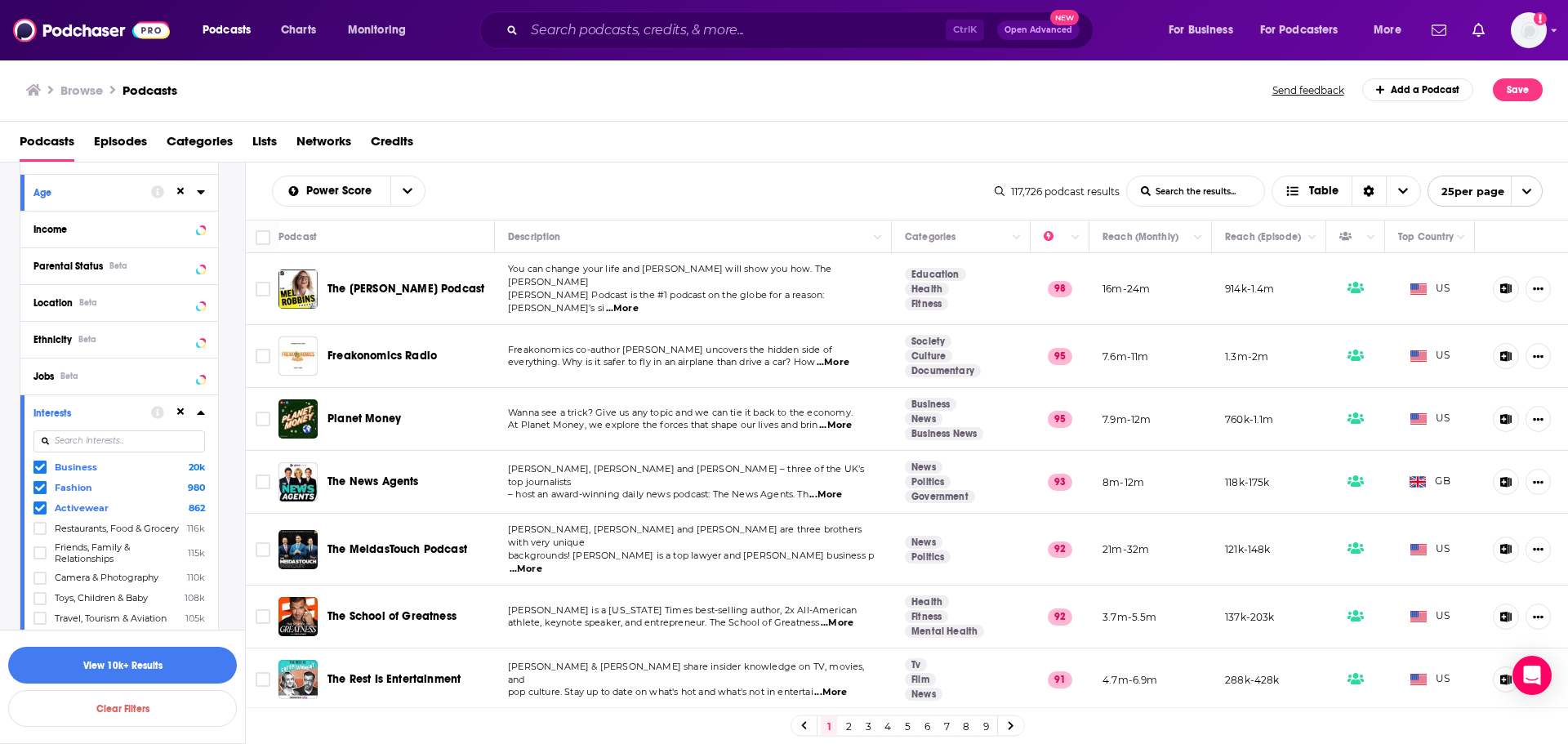 click 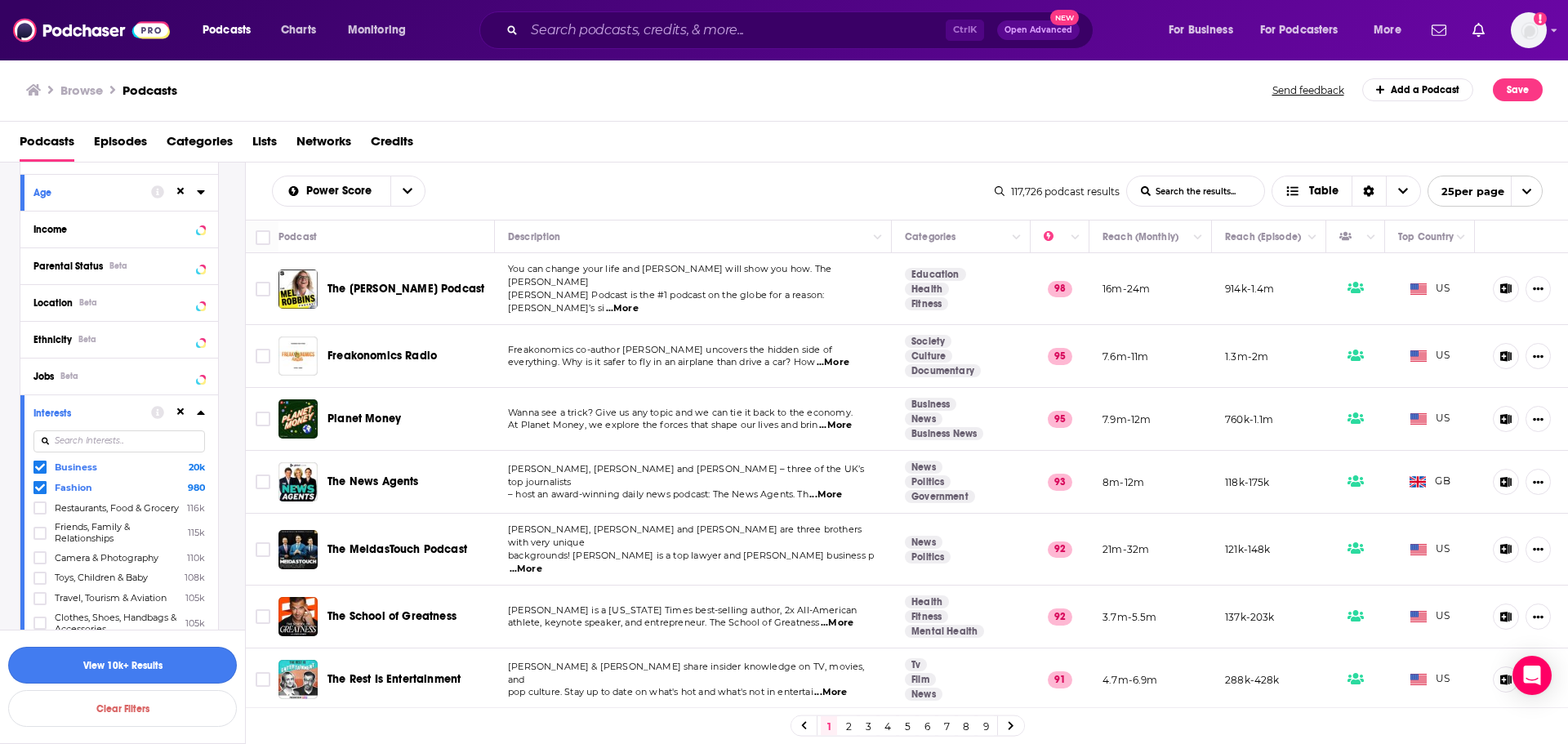 click on "View 10k+ Results" at bounding box center (122, 665) 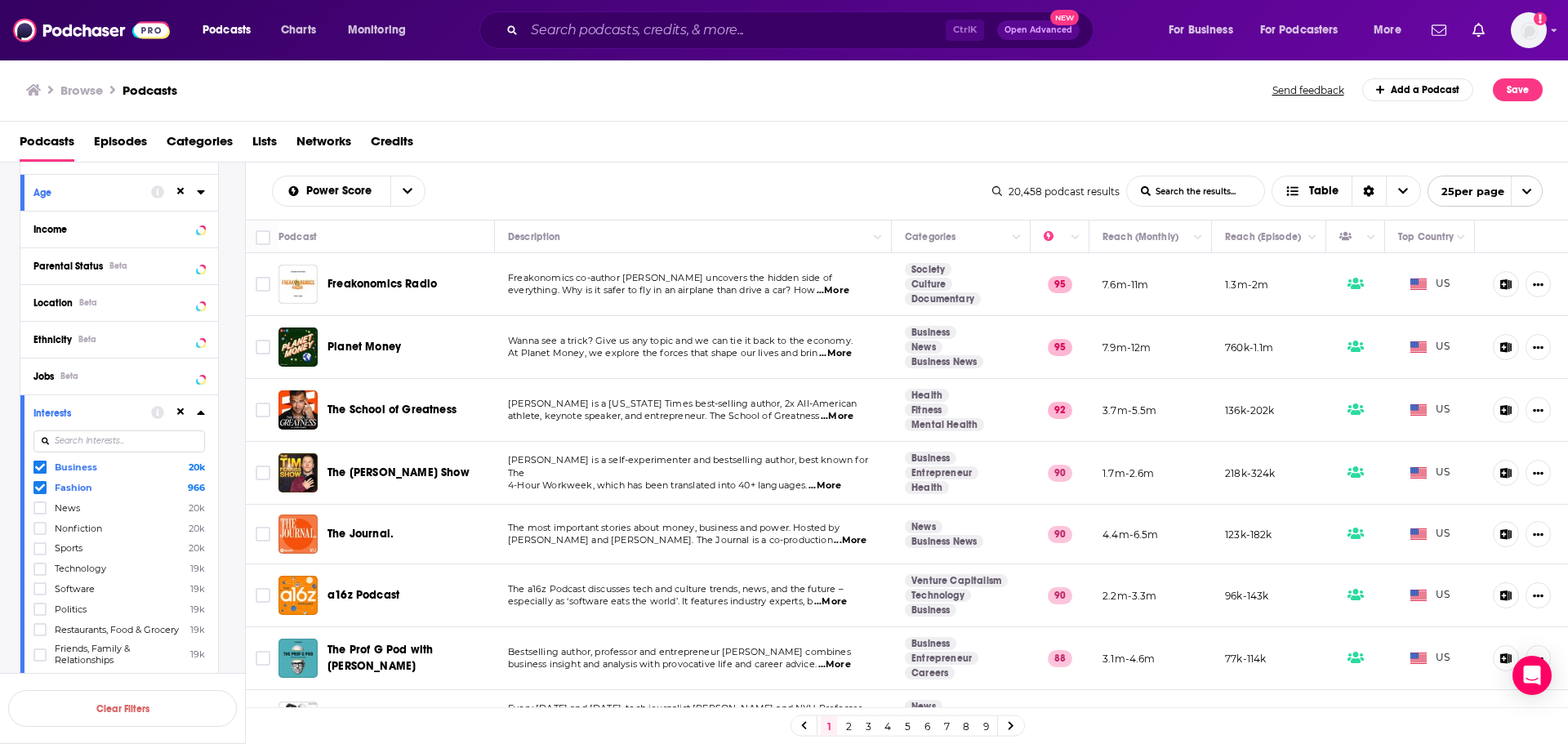 click 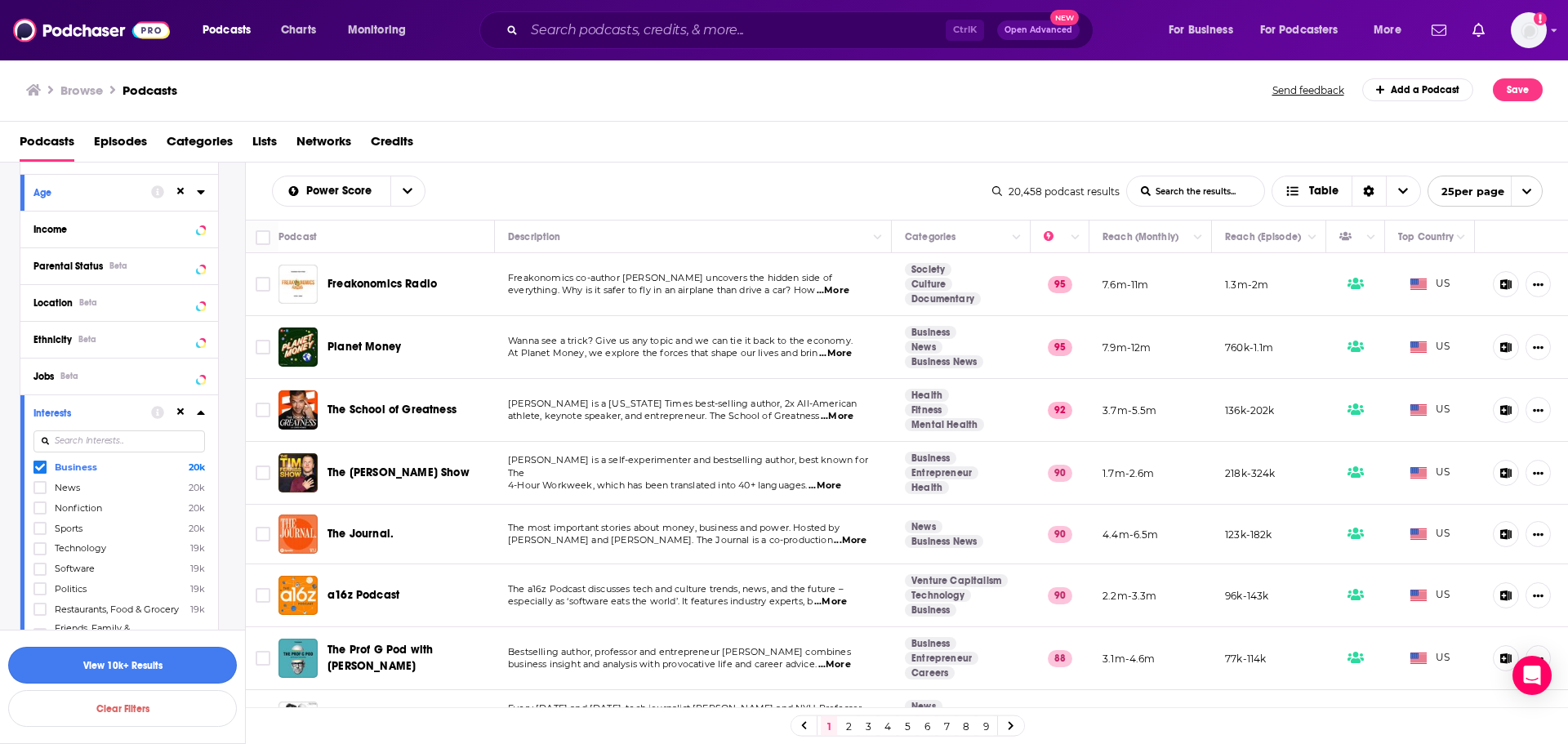 click on "View 10k+ Results" at bounding box center (122, 665) 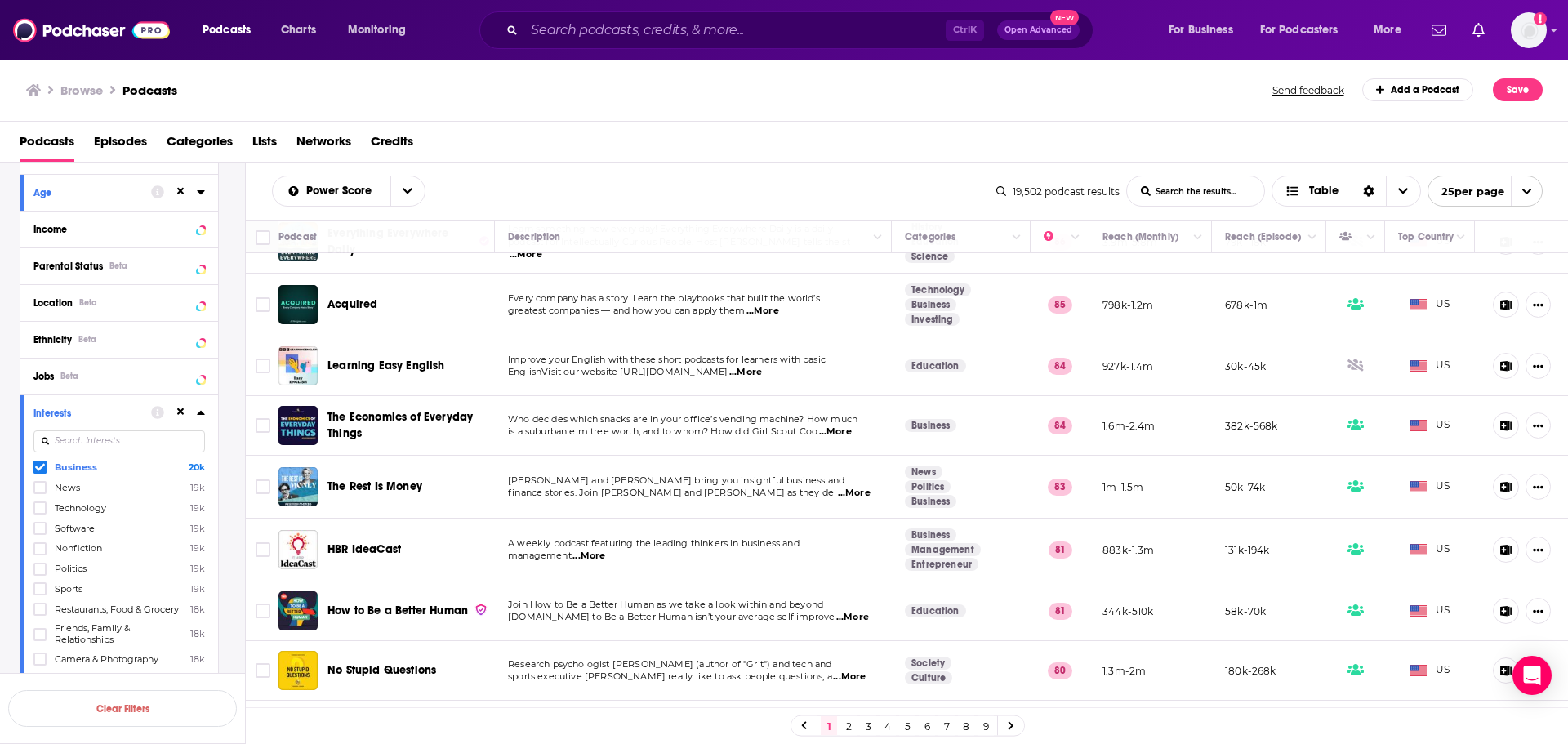 scroll, scrollTop: 0, scrollLeft: 0, axis: both 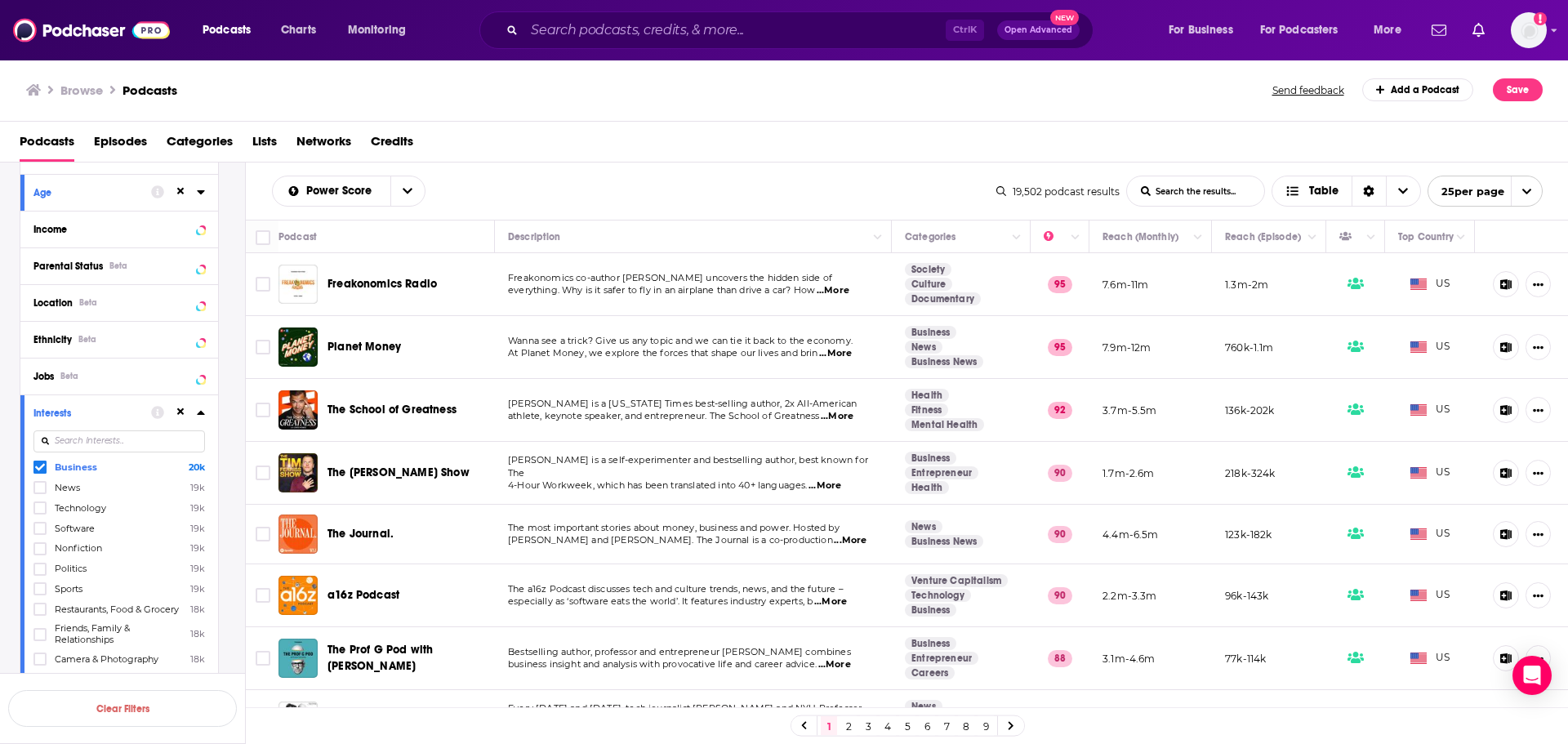 click 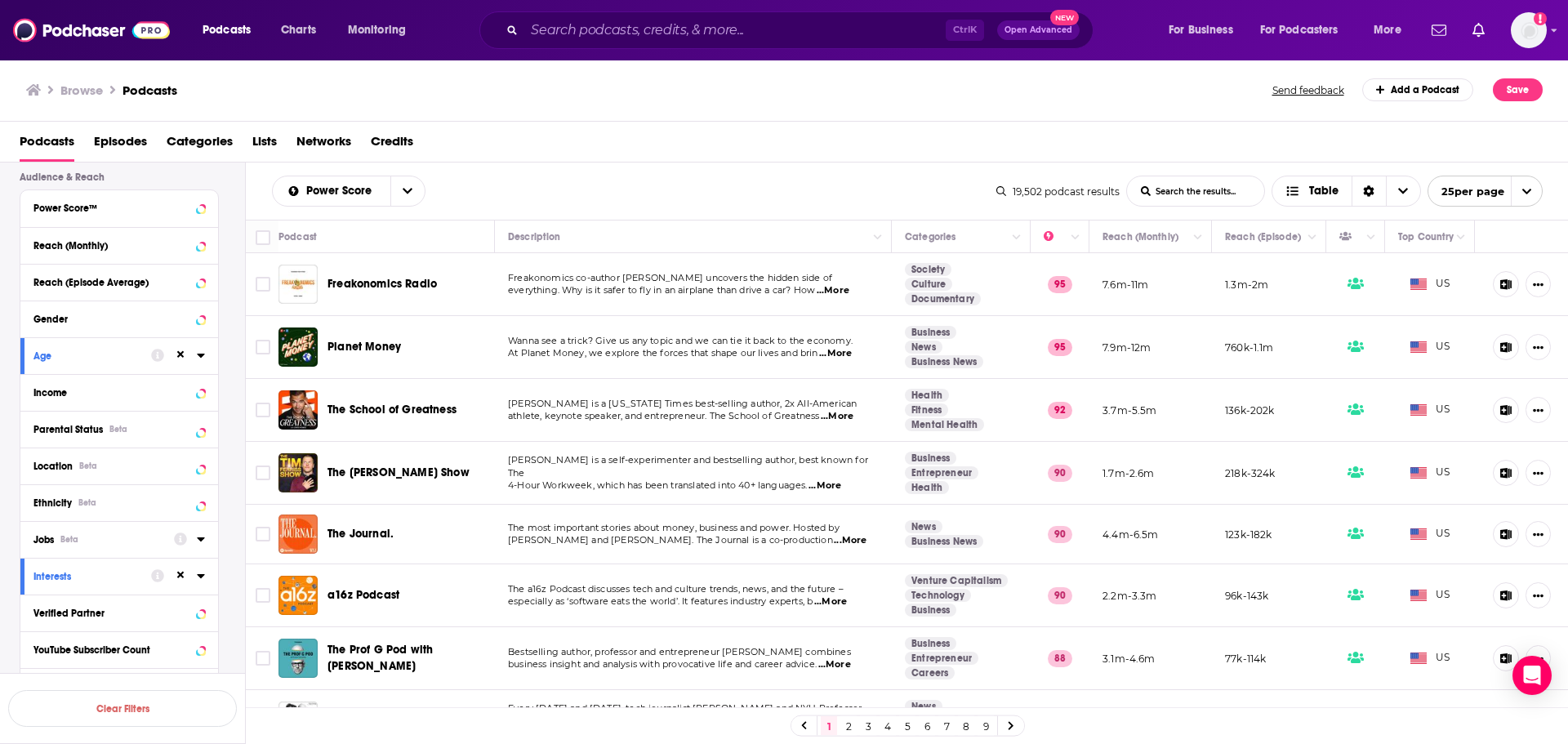 scroll, scrollTop: 832, scrollLeft: 0, axis: vertical 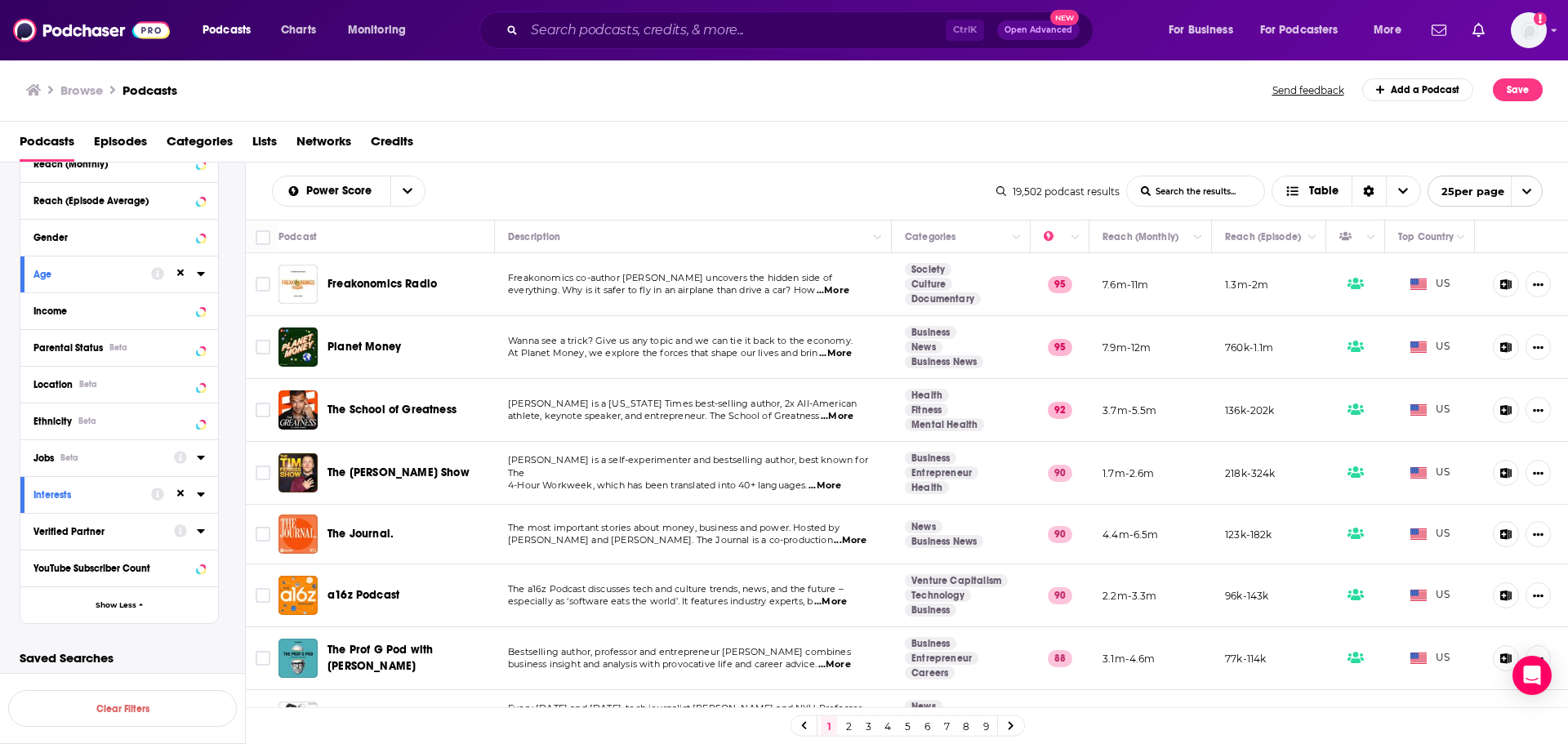 click 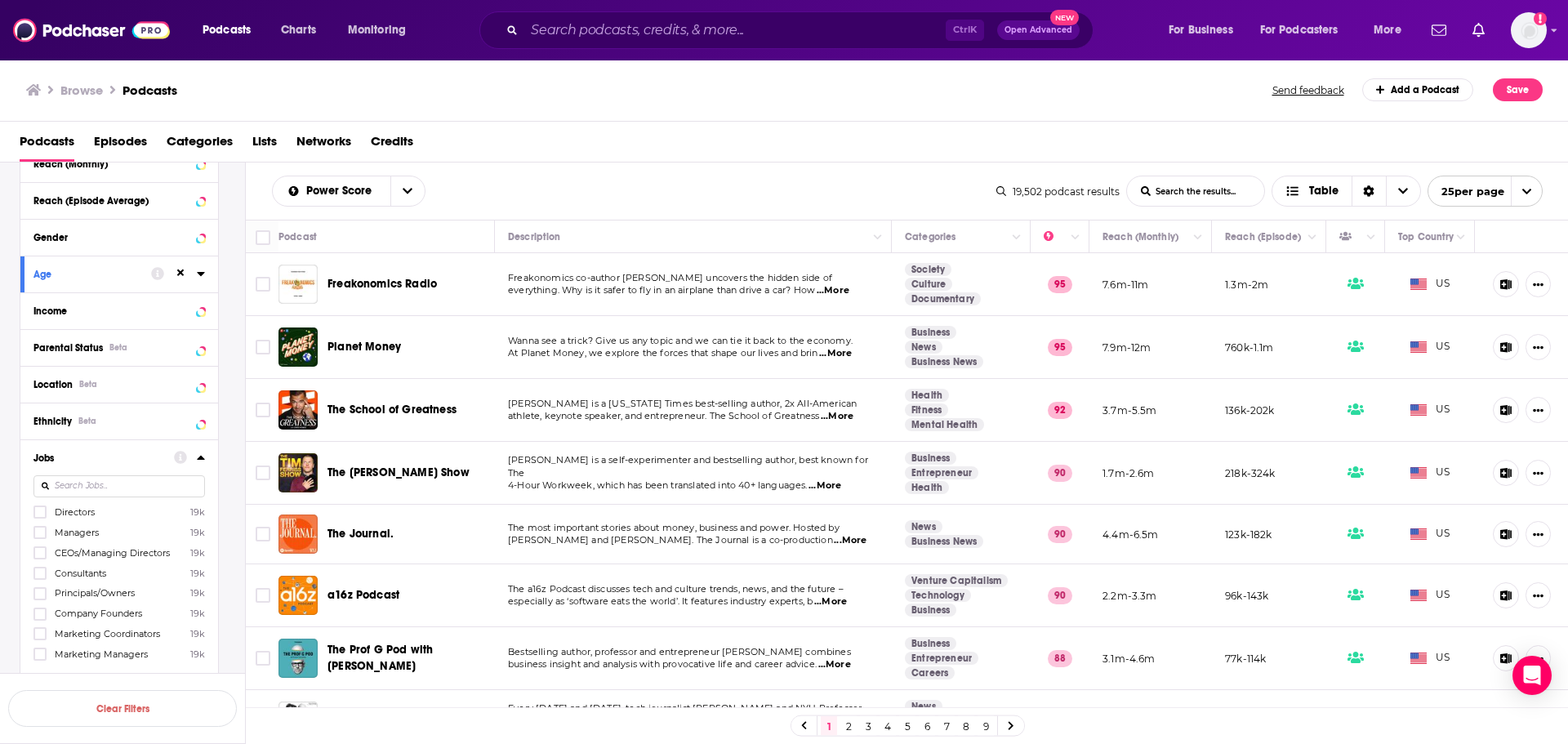 scroll, scrollTop: 914, scrollLeft: 0, axis: vertical 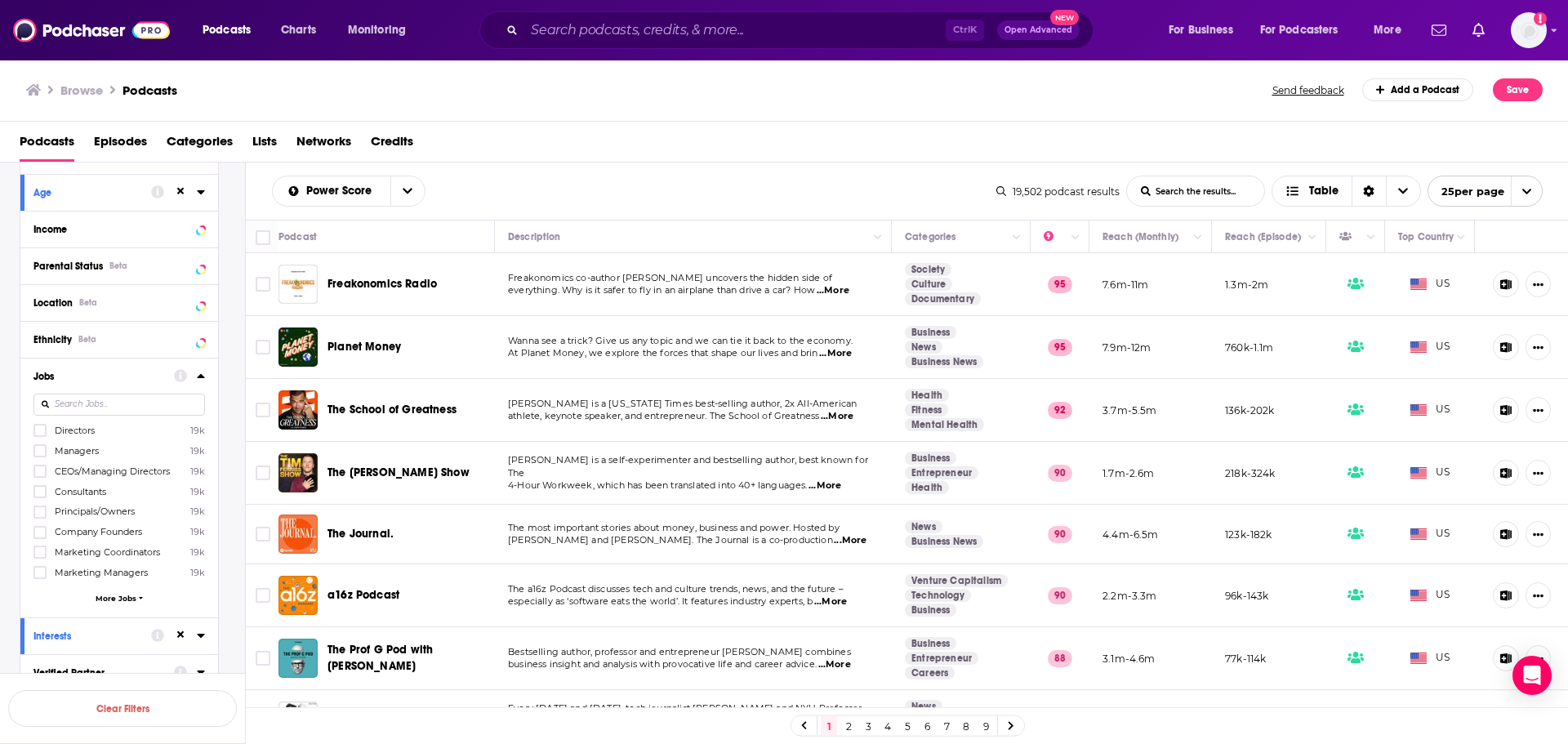 click 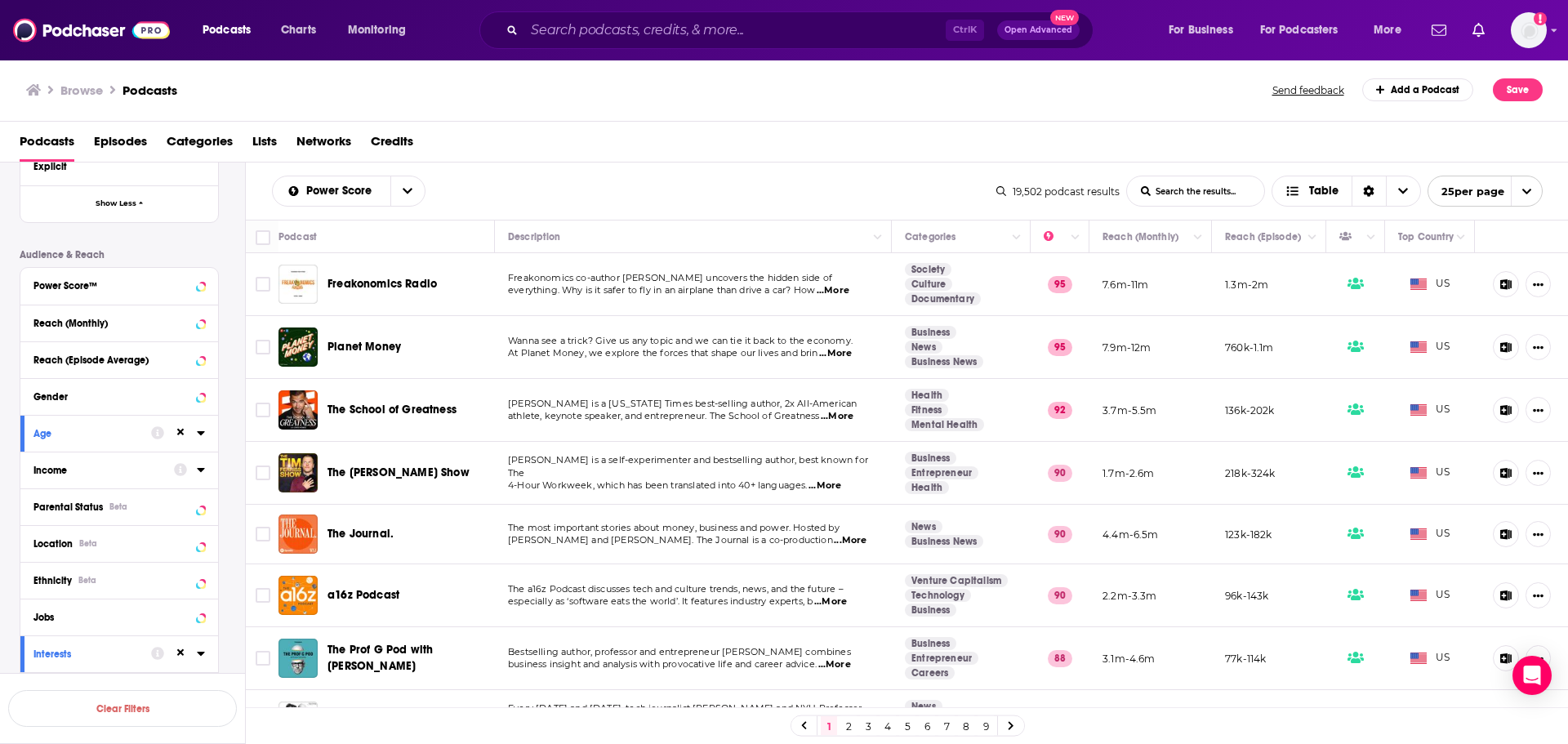 scroll, scrollTop: 669, scrollLeft: 0, axis: vertical 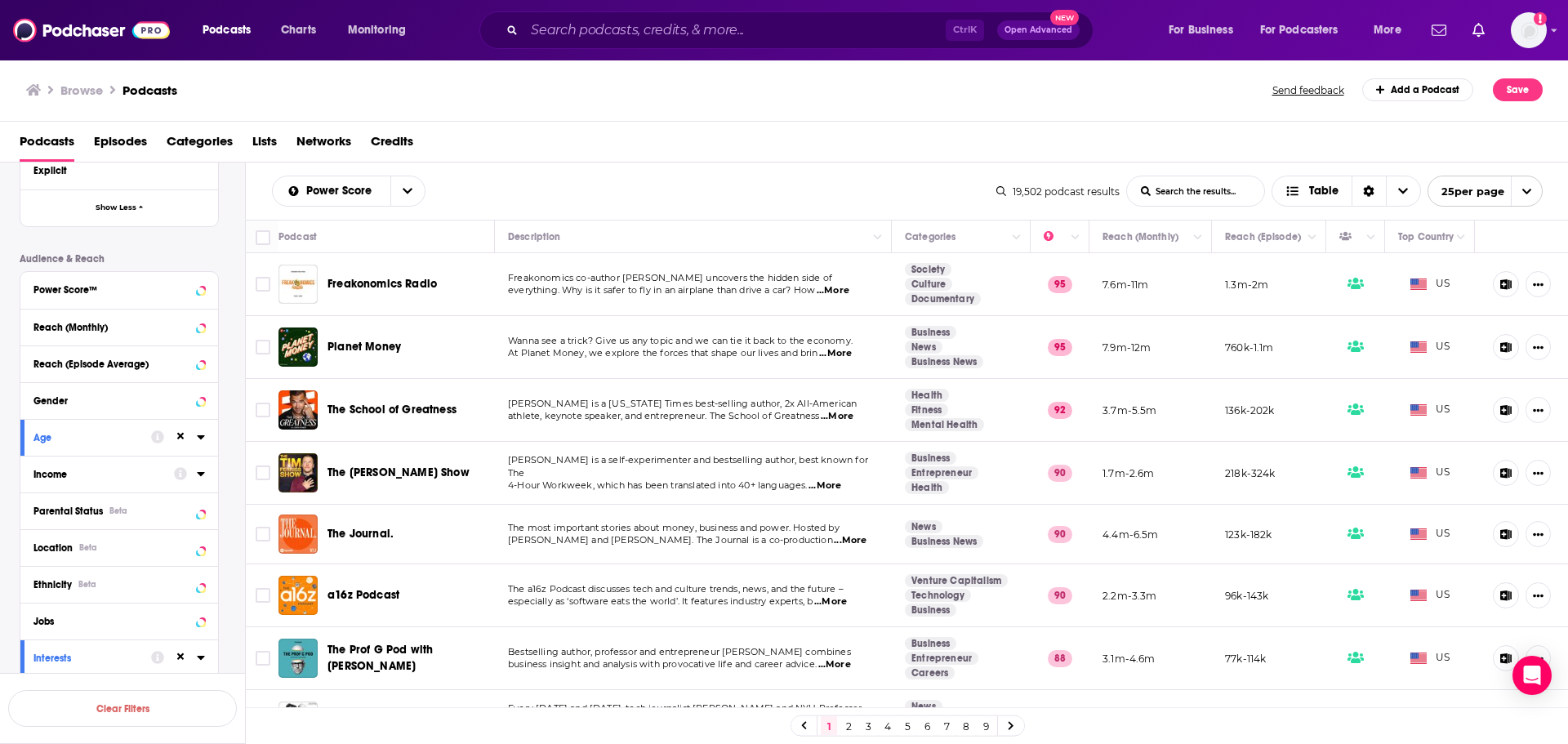 click at bounding box center (189, 473) 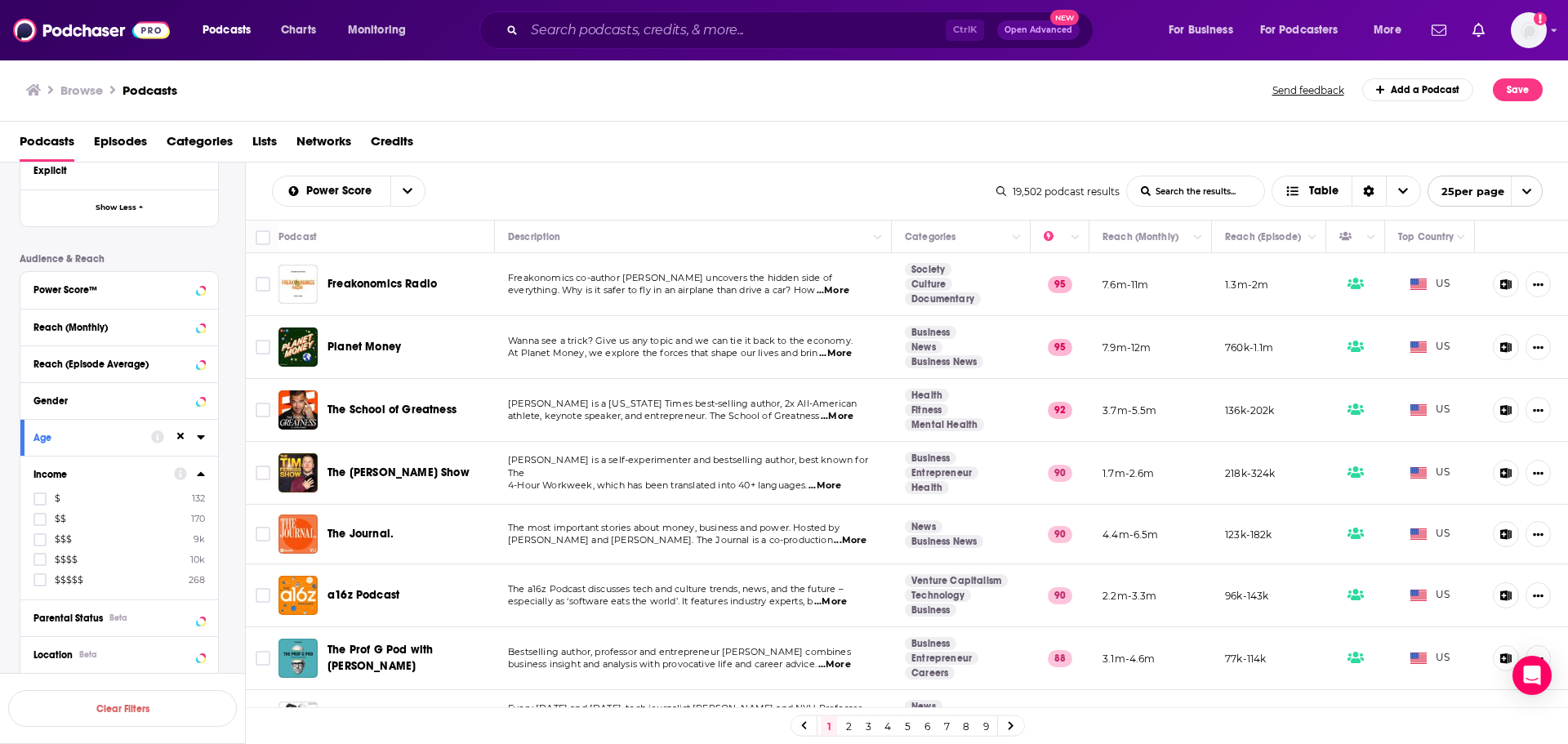 click 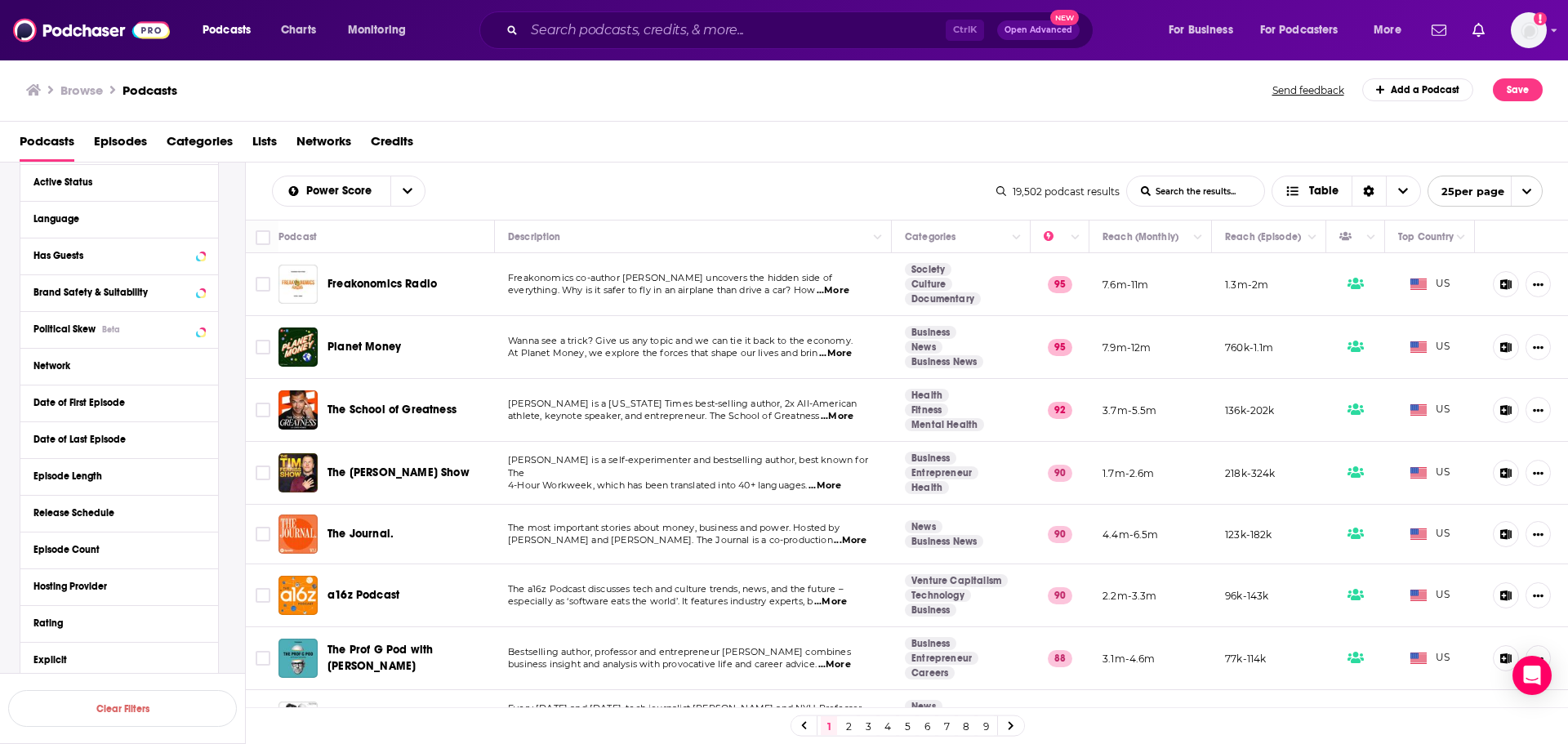 scroll, scrollTop: 97, scrollLeft: 0, axis: vertical 